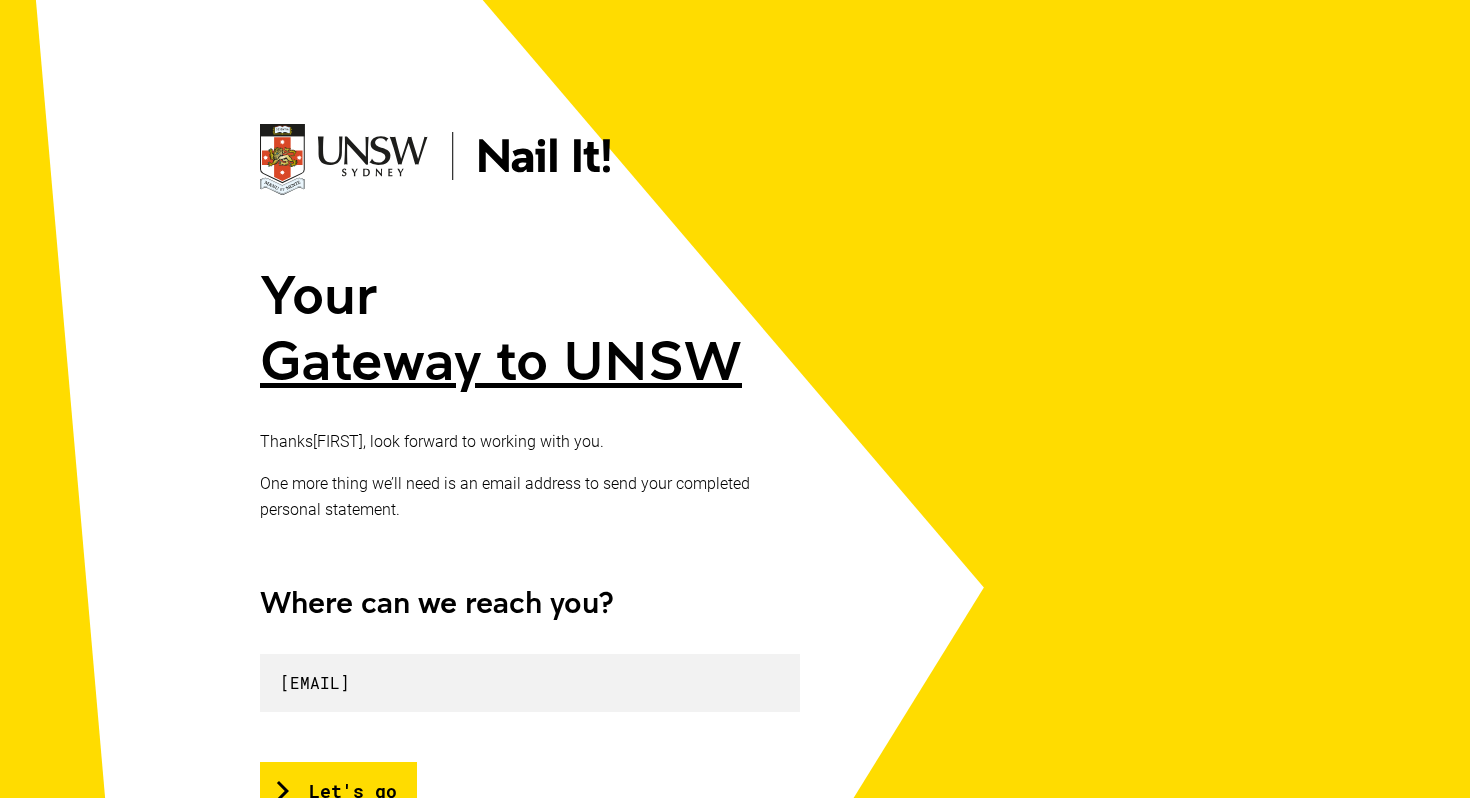 scroll, scrollTop: 99, scrollLeft: 0, axis: vertical 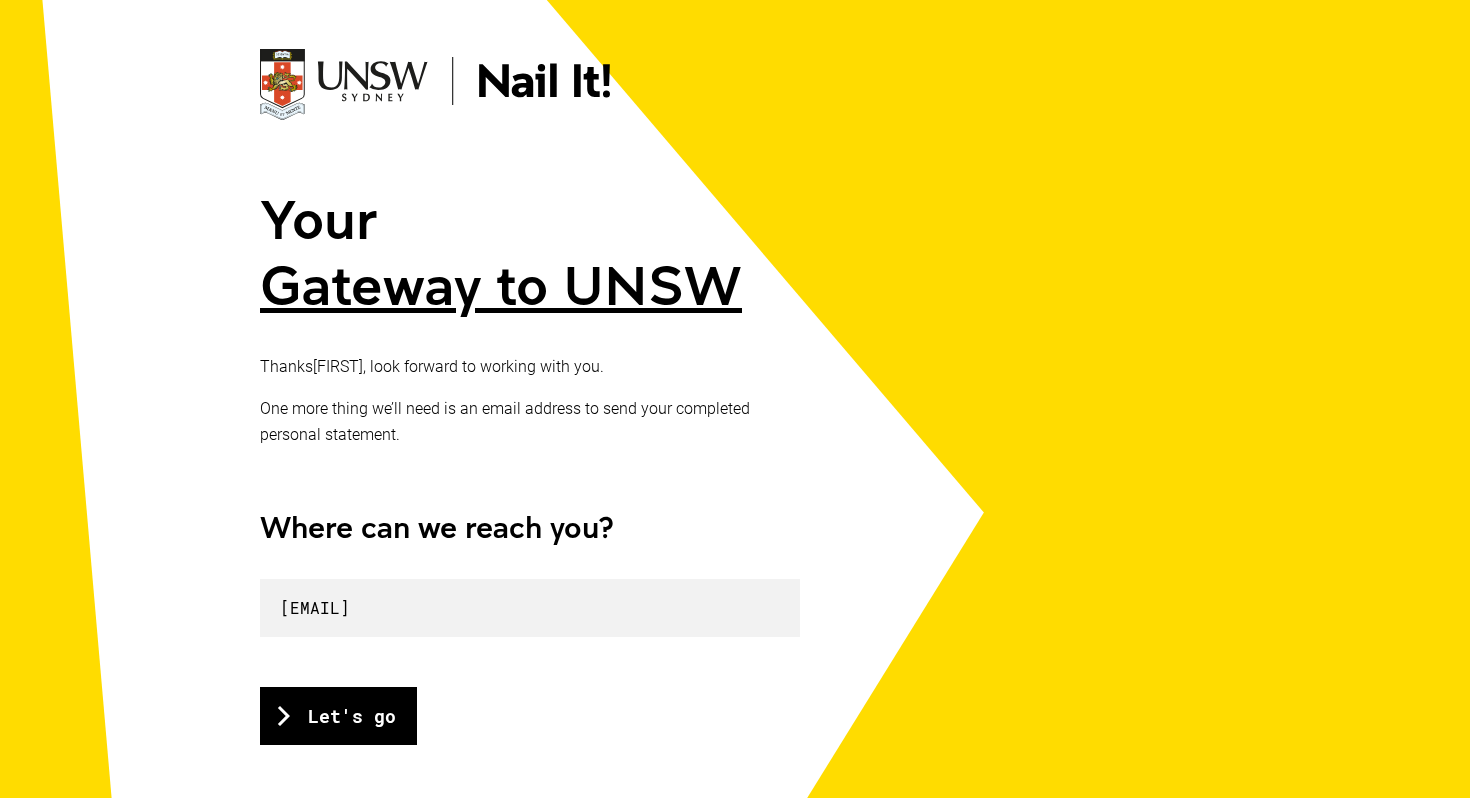 click on "Let's go" at bounding box center (338, 716) 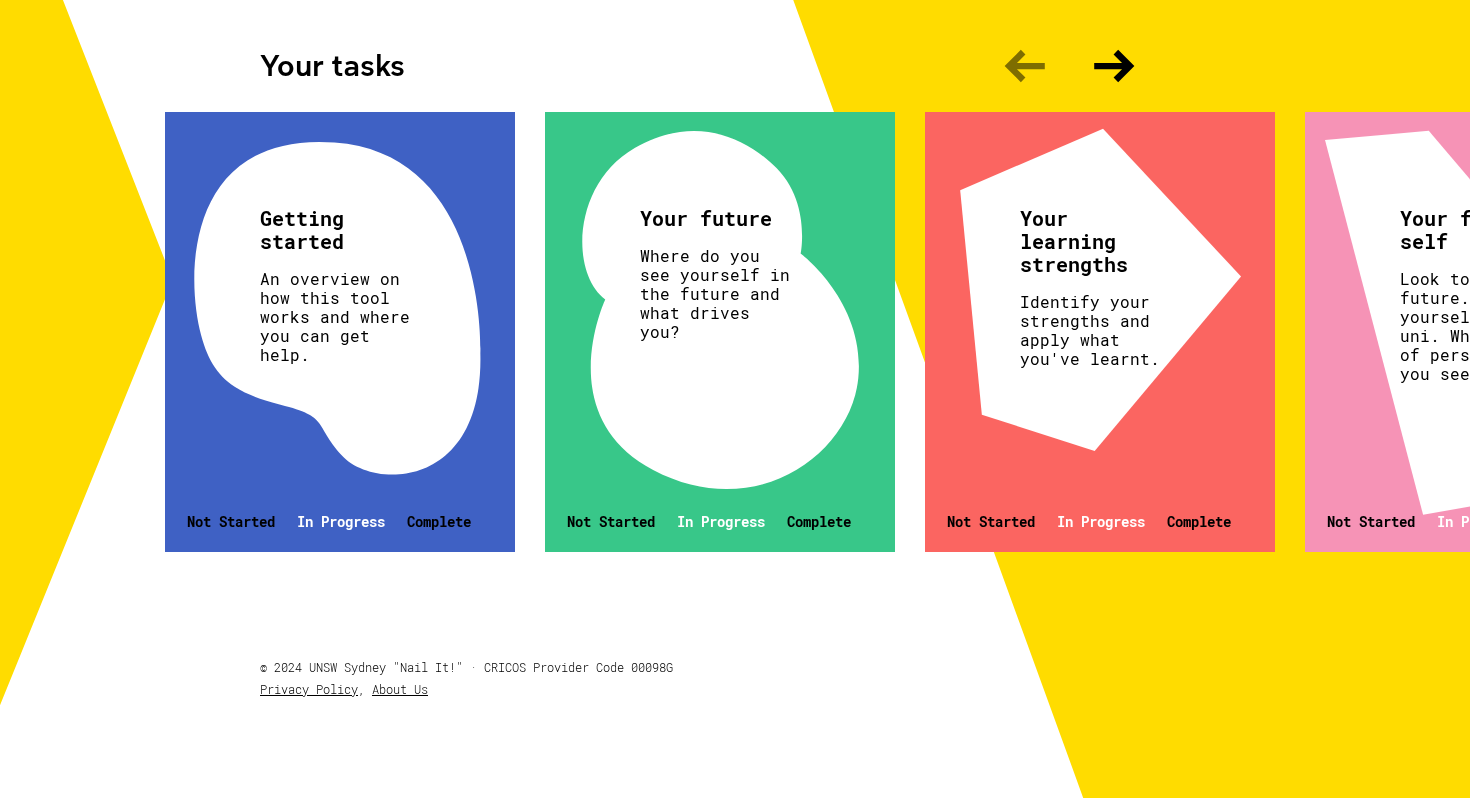 scroll, scrollTop: 706, scrollLeft: 0, axis: vertical 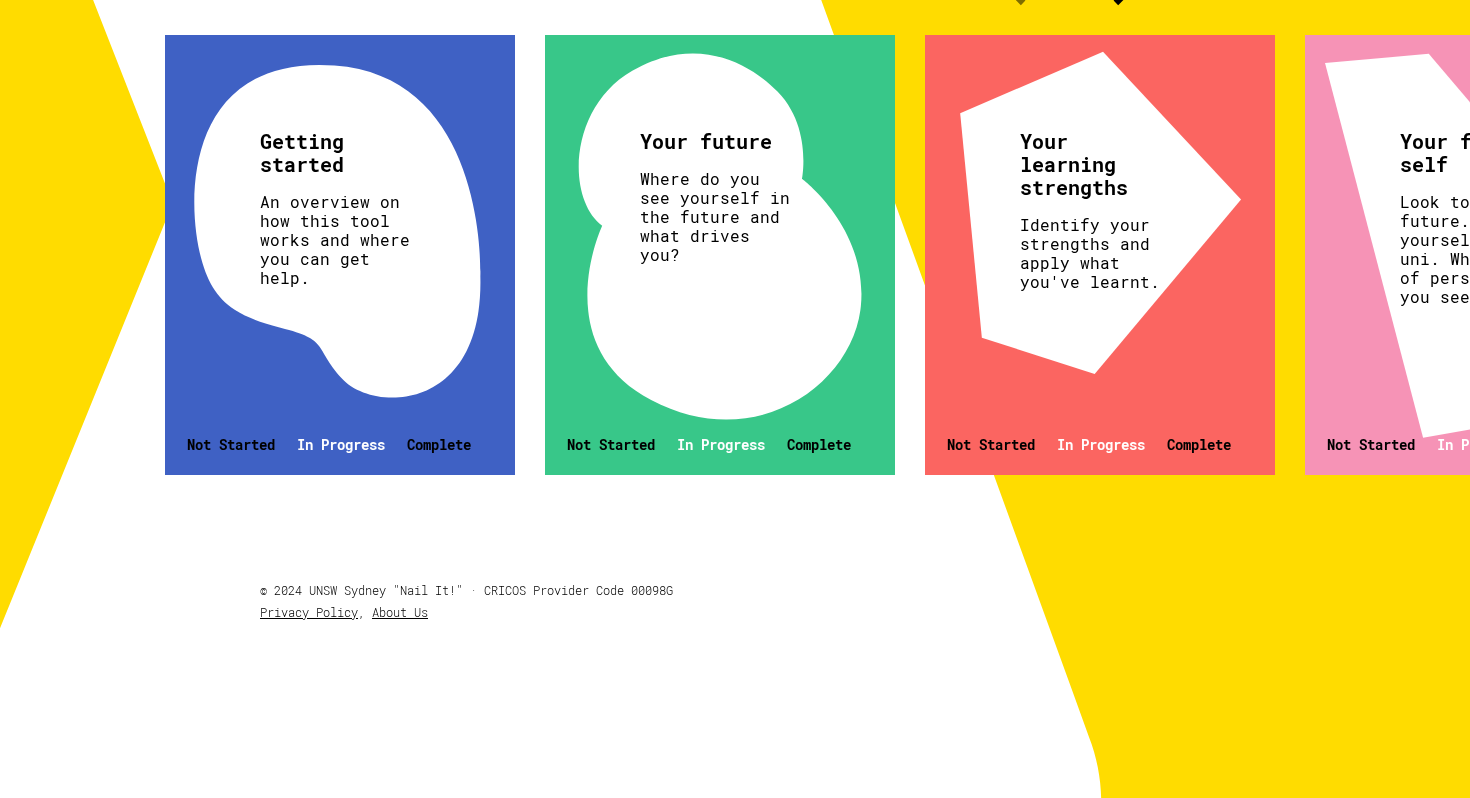 click on "Complete" at bounding box center [439, 444] 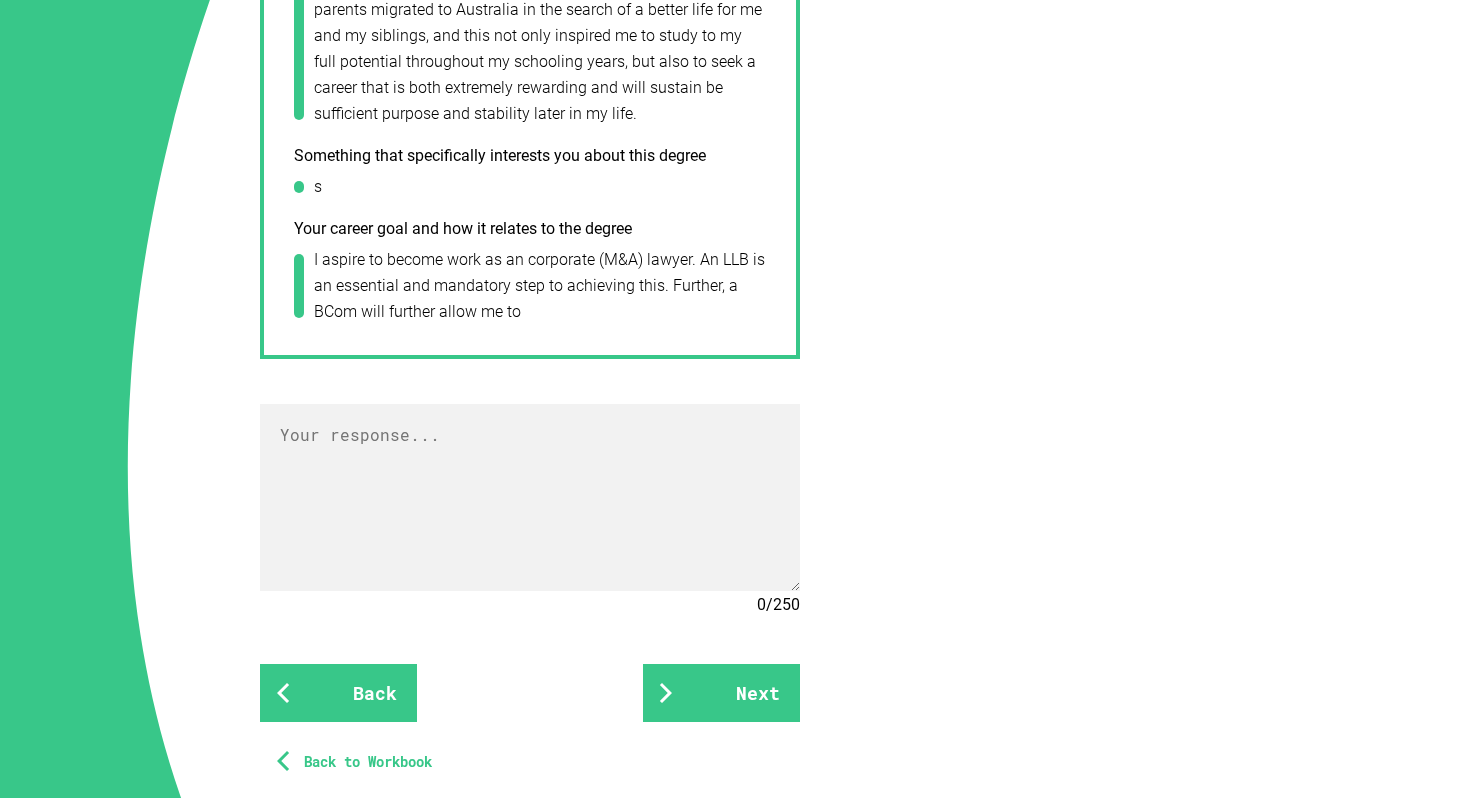 scroll, scrollTop: 1401, scrollLeft: 0, axis: vertical 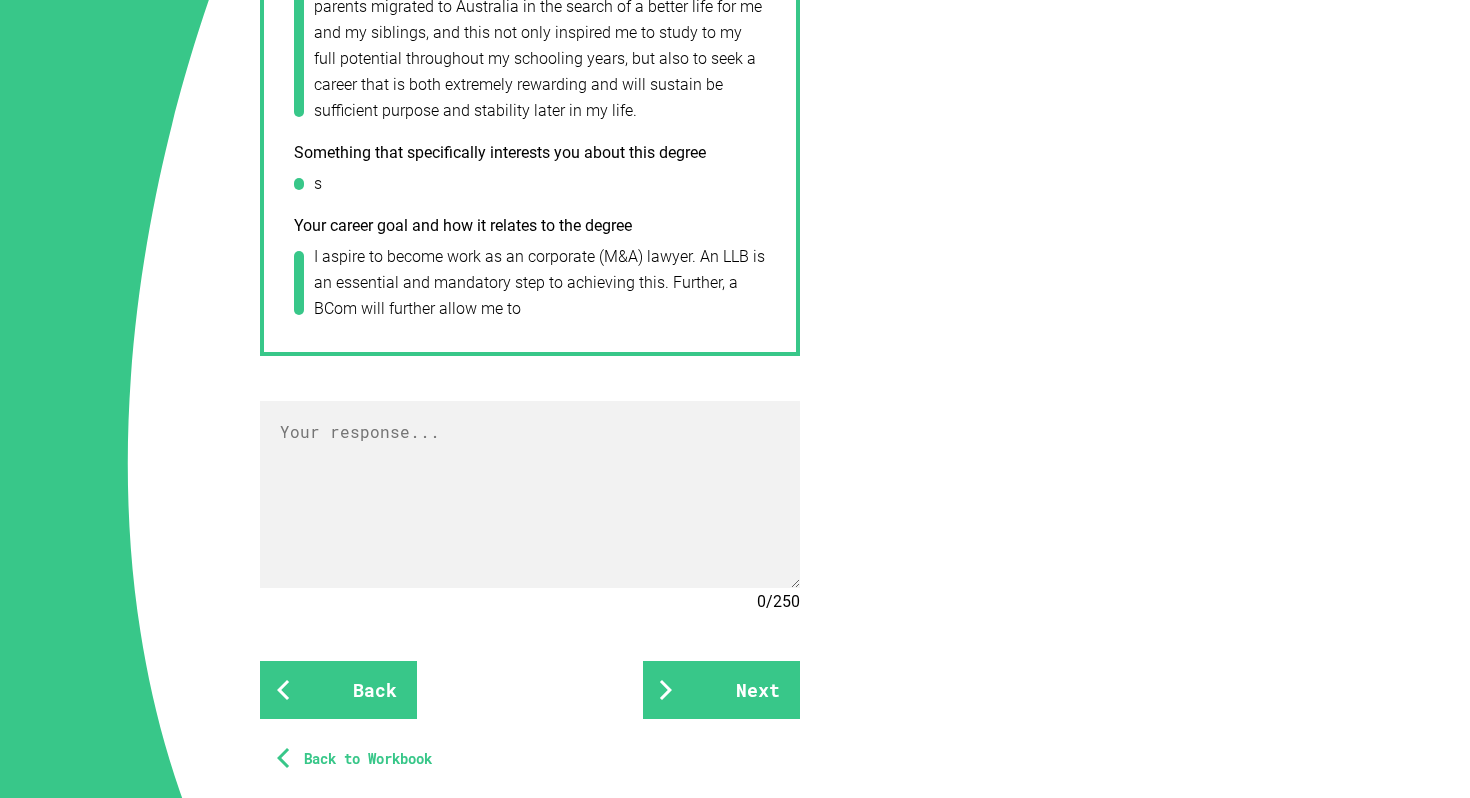 click on "Back to Workbook" at bounding box center [346, 759] 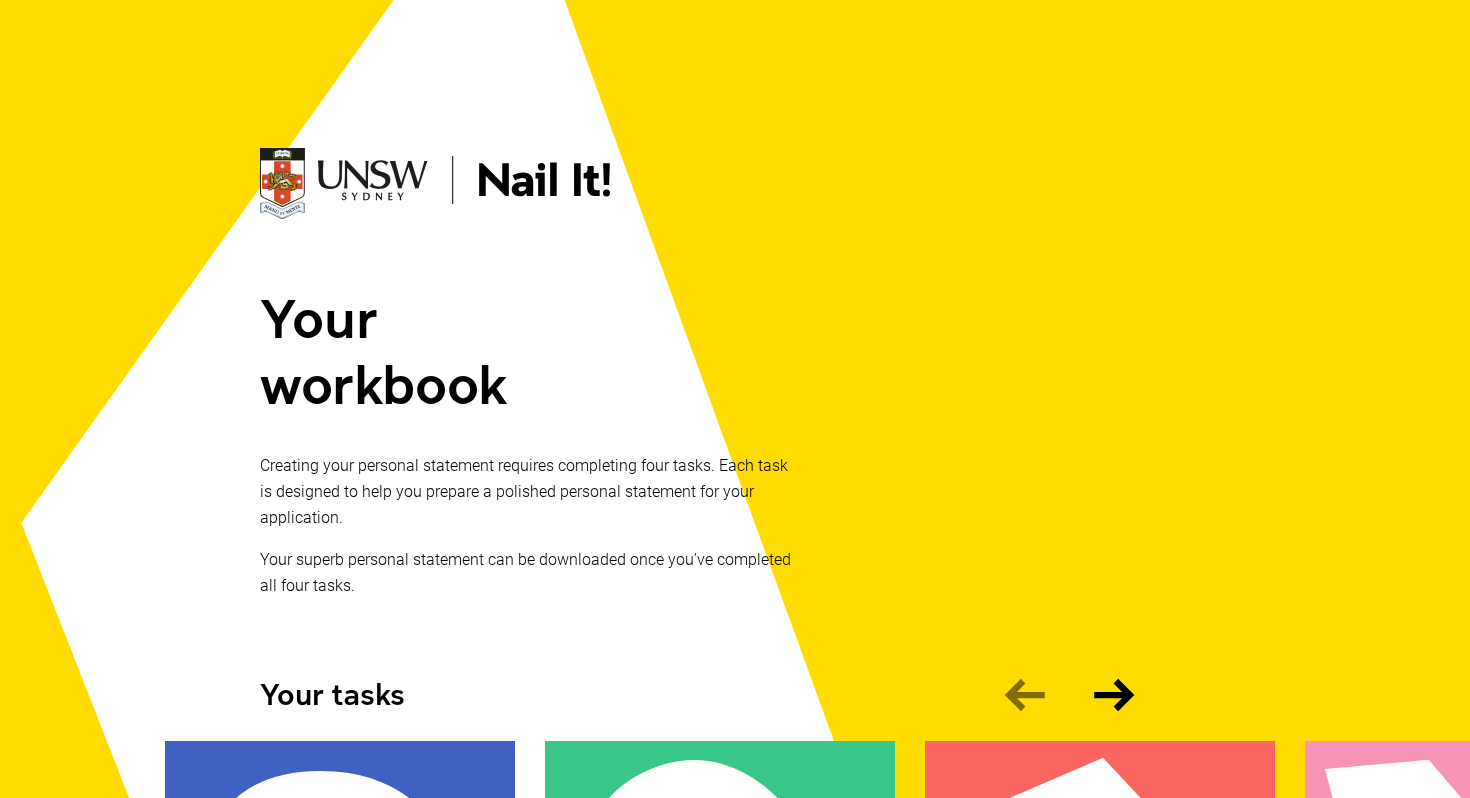 scroll, scrollTop: 625, scrollLeft: 0, axis: vertical 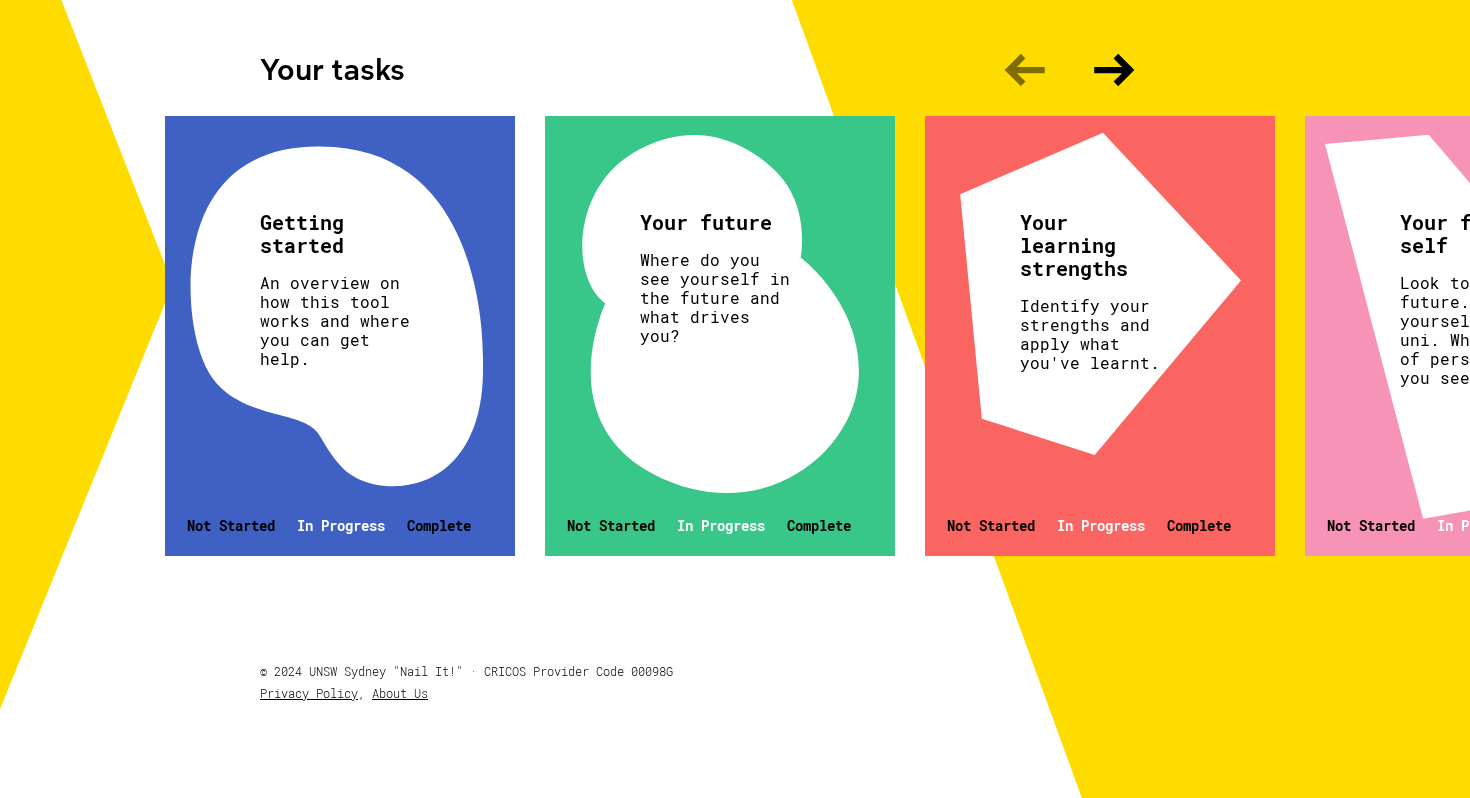 click on "An overview on how this tool works and where you can get help." at bounding box center [337, 320] 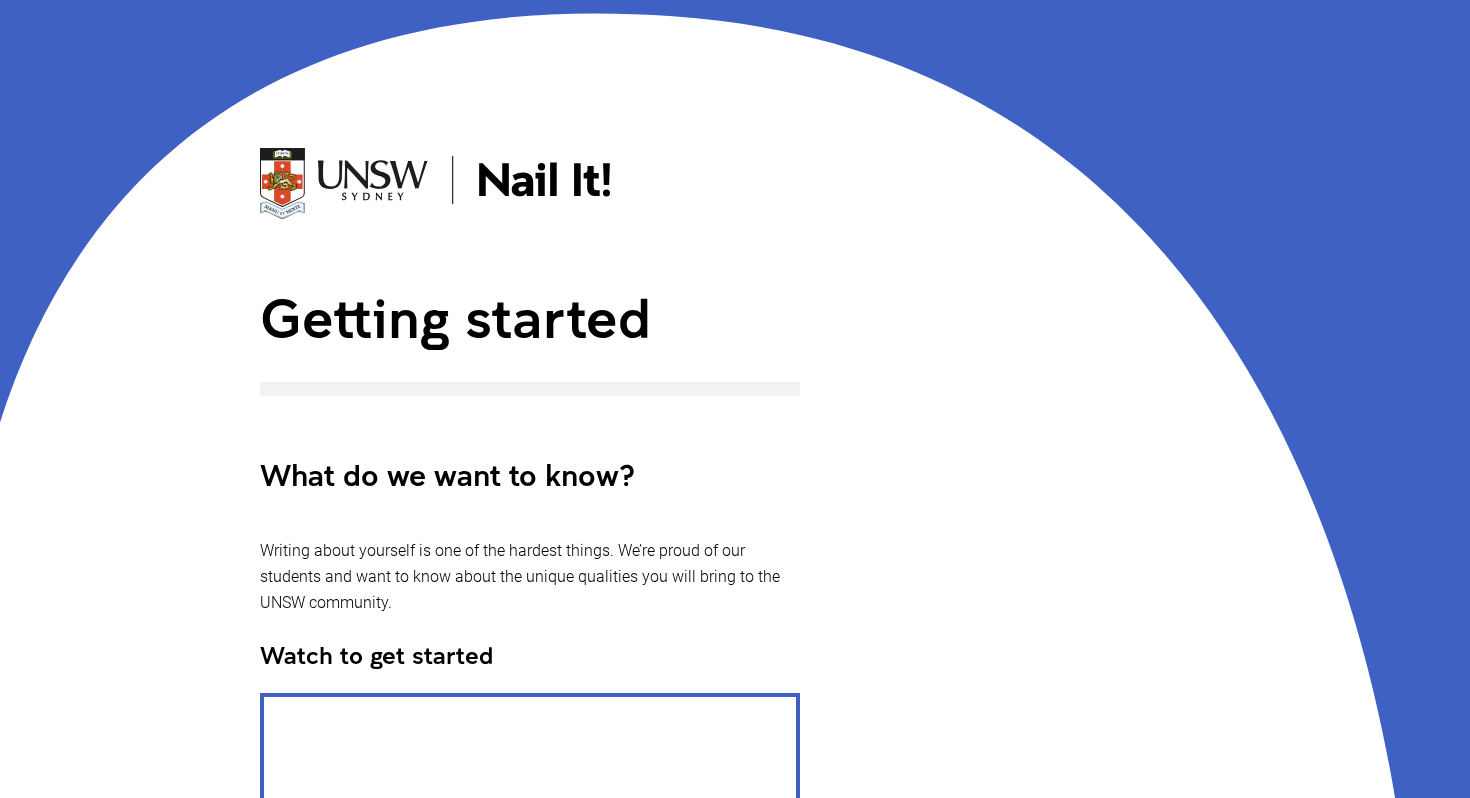 scroll, scrollTop: 332, scrollLeft: 0, axis: vertical 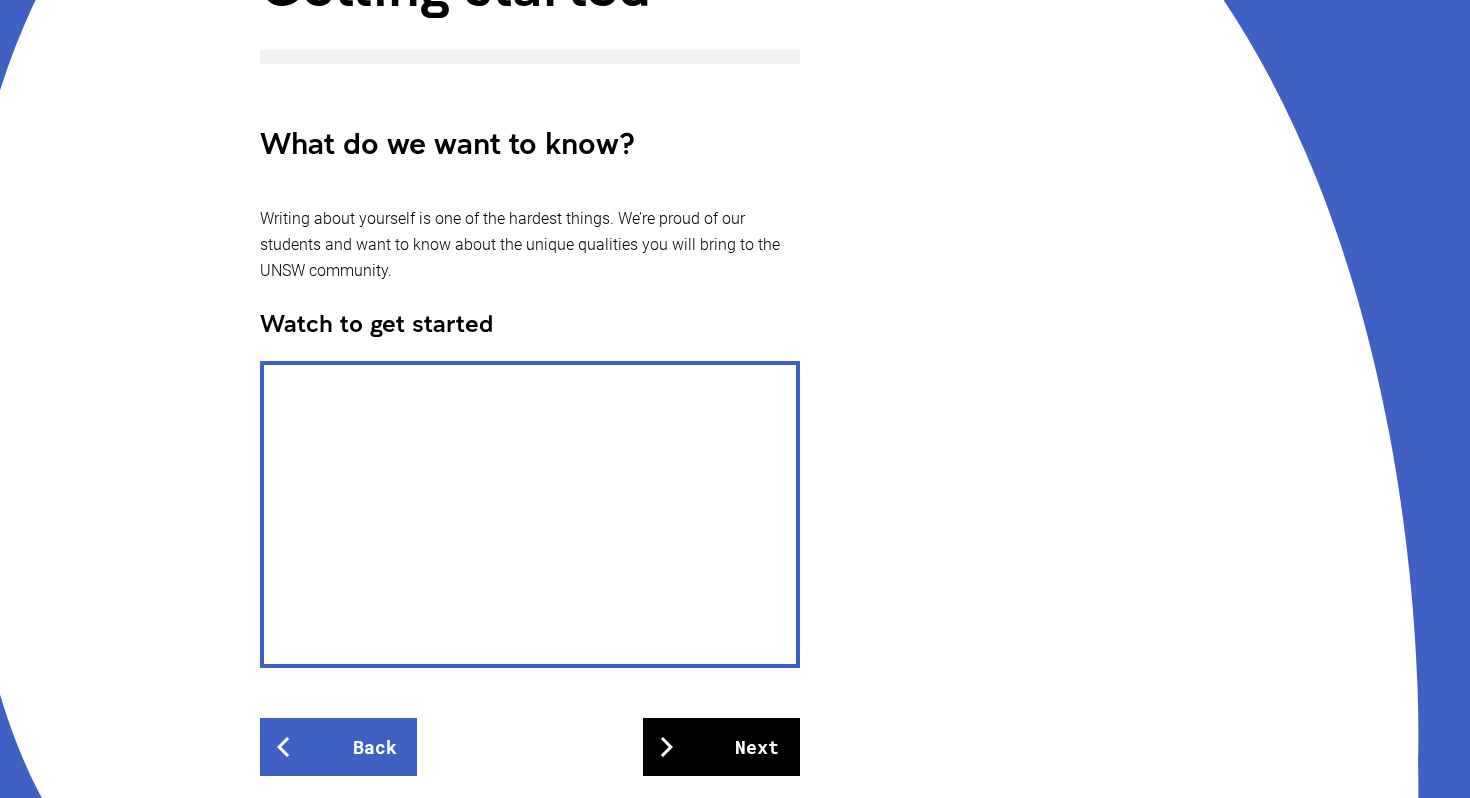 click on "Next" at bounding box center (721, 747) 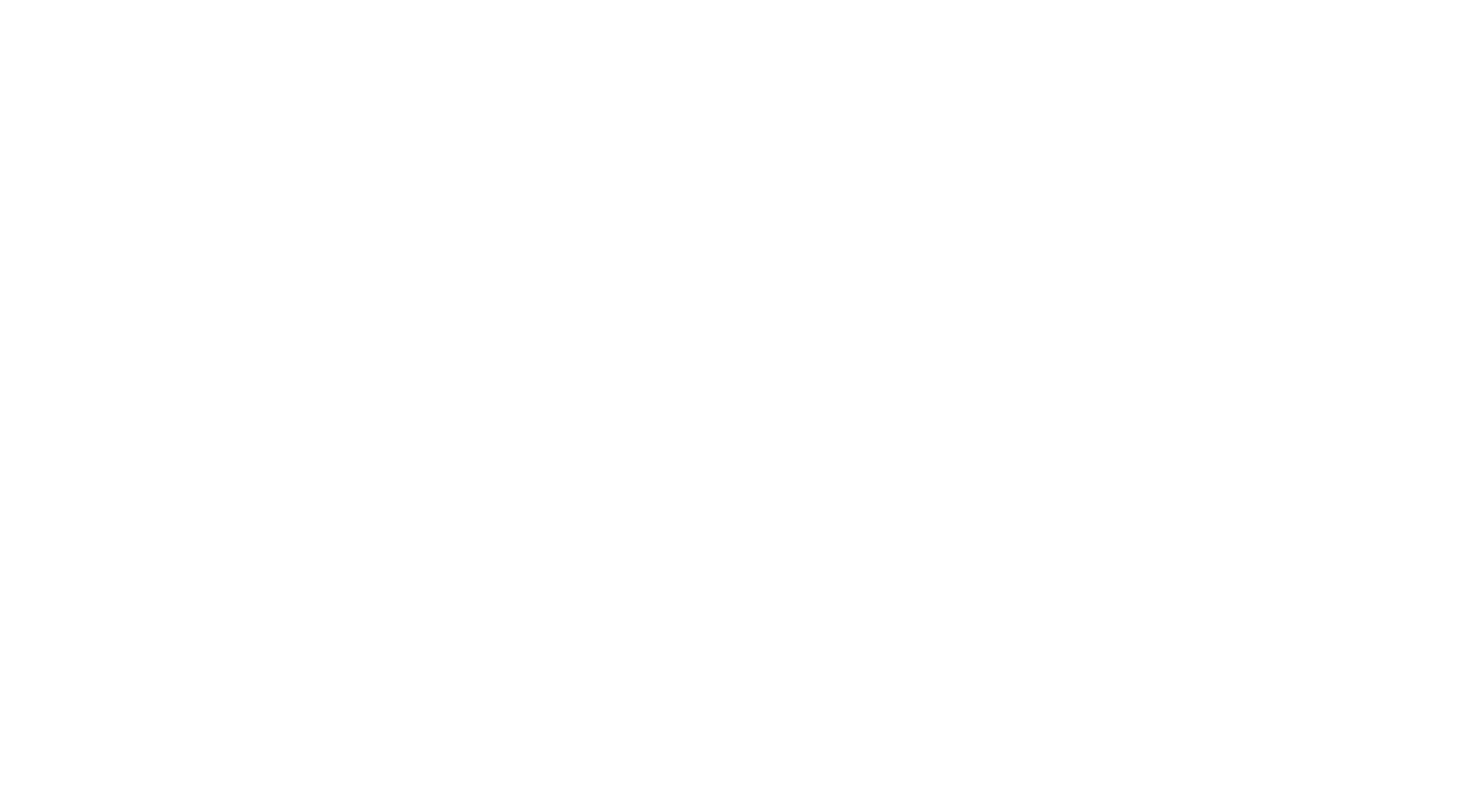 scroll, scrollTop: 0, scrollLeft: 0, axis: both 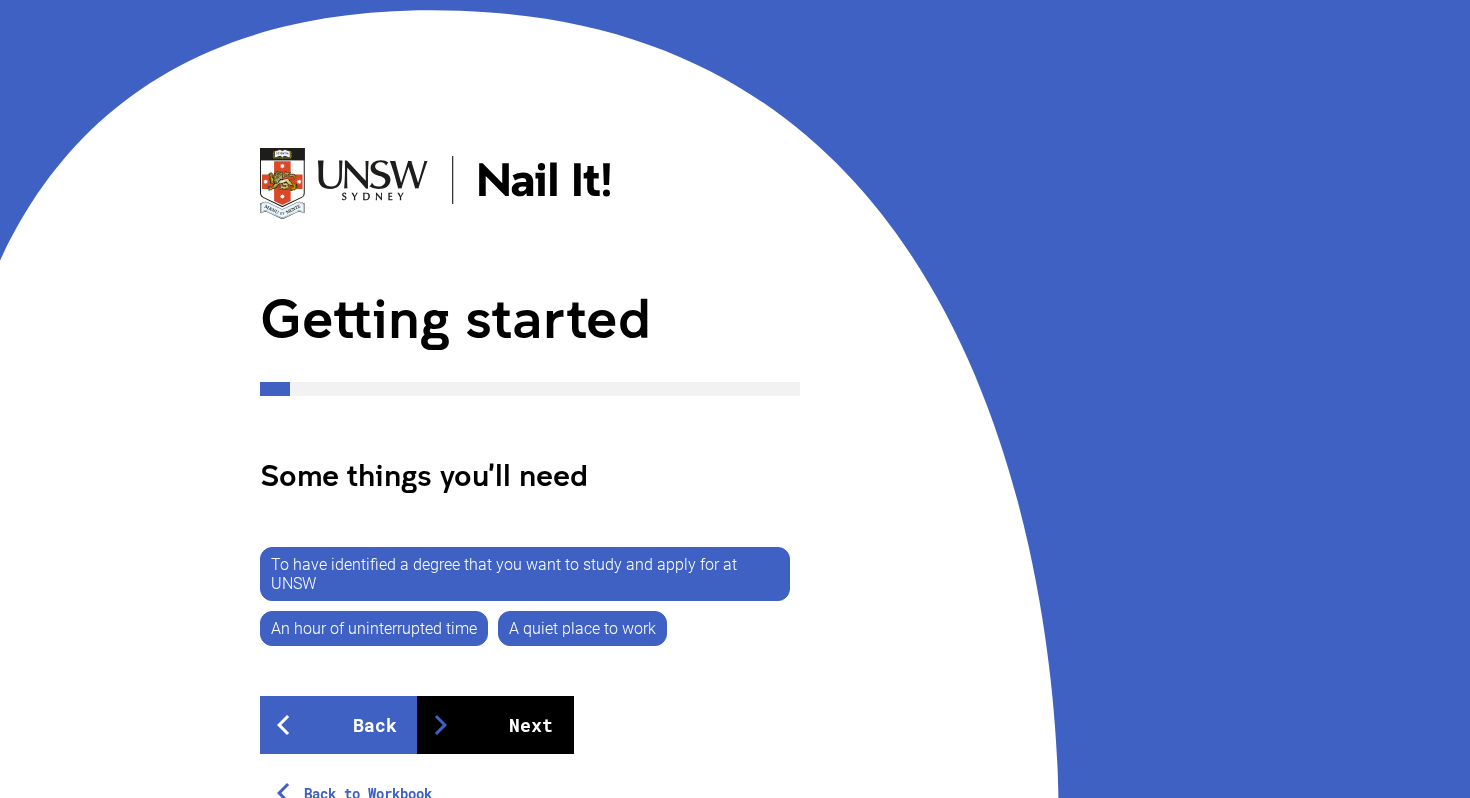 click on "Next" at bounding box center [495, 725] 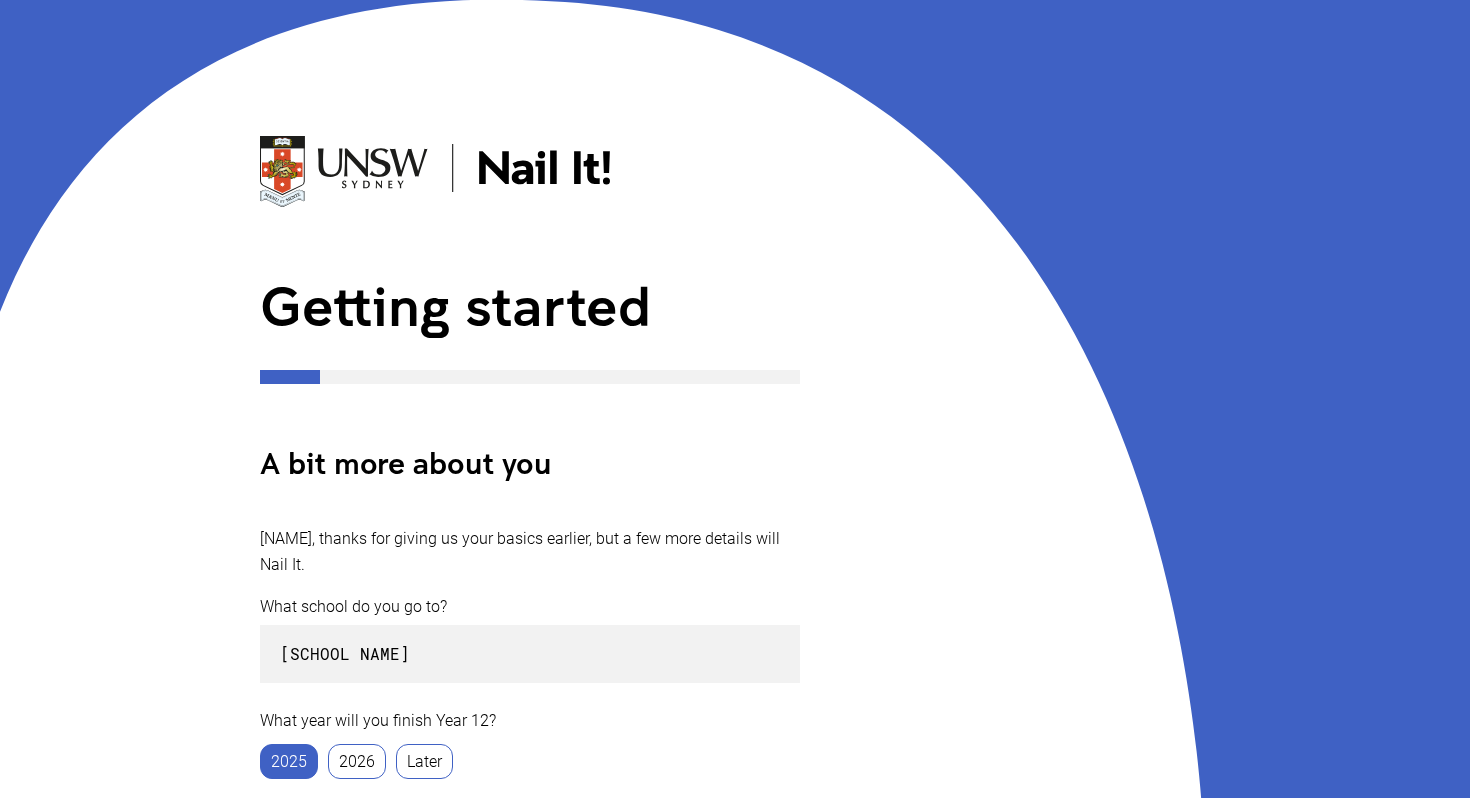 scroll, scrollTop: 327, scrollLeft: 0, axis: vertical 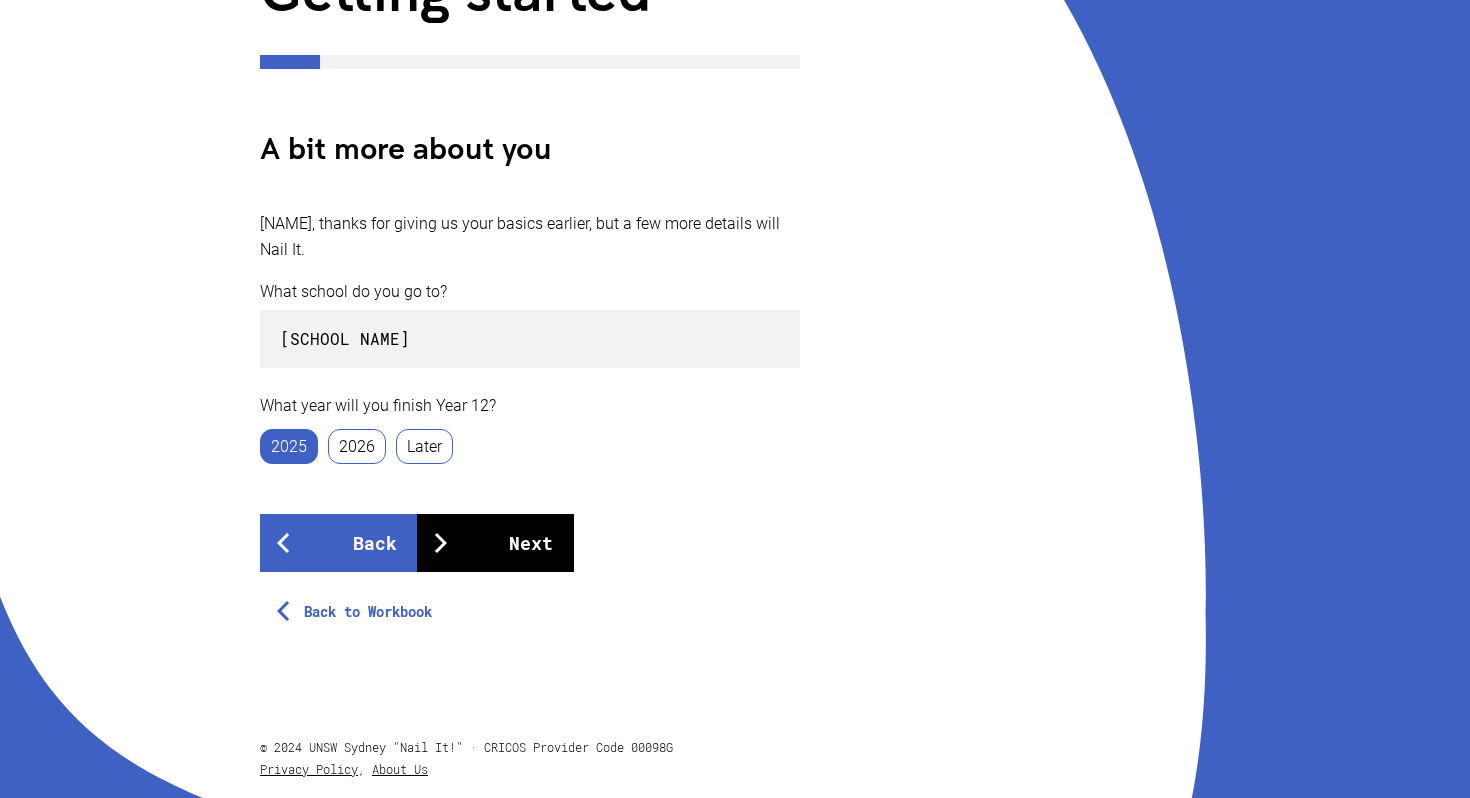 click on "Next" at bounding box center (495, 543) 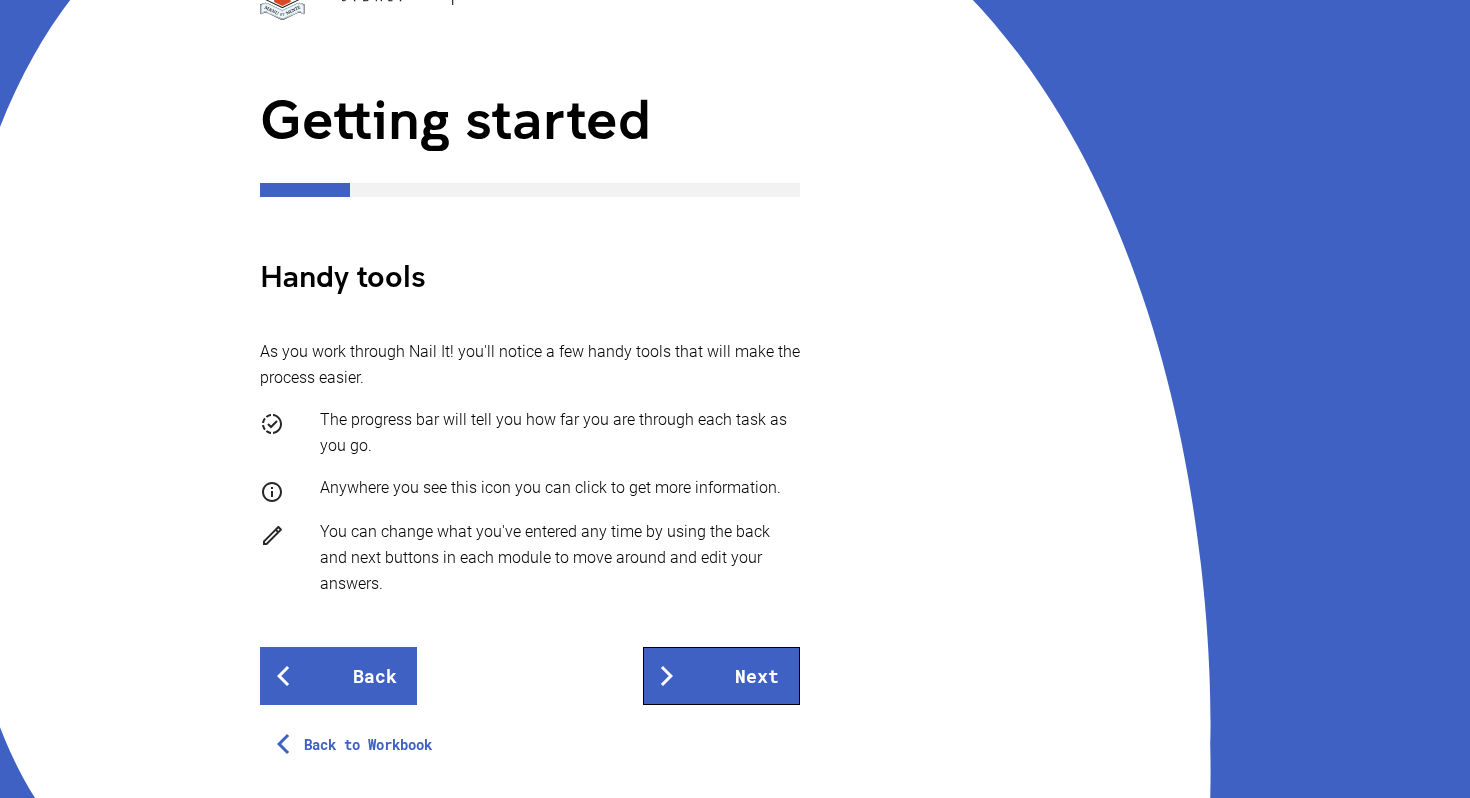 scroll, scrollTop: 463, scrollLeft: 0, axis: vertical 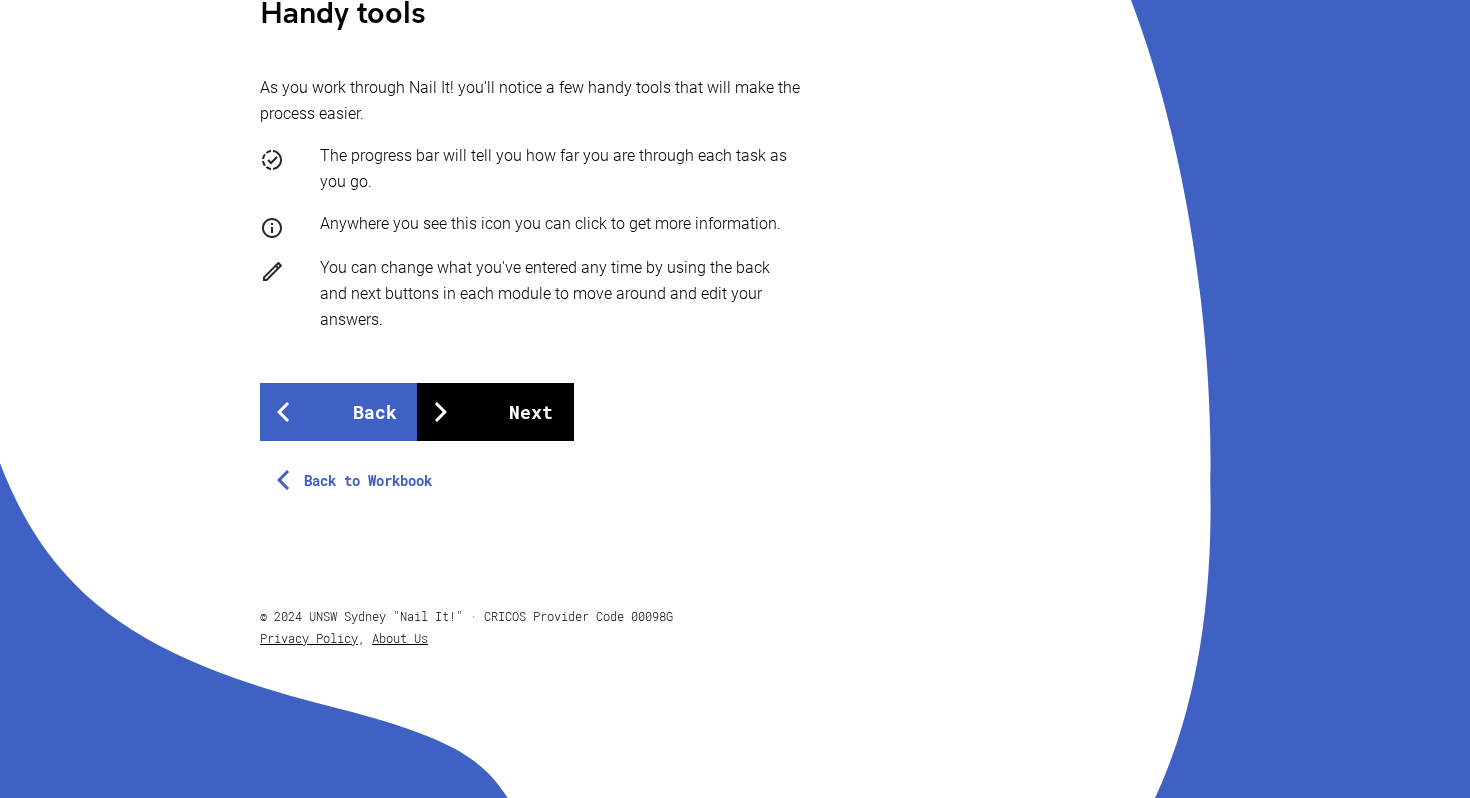 click on "Next" at bounding box center (495, 412) 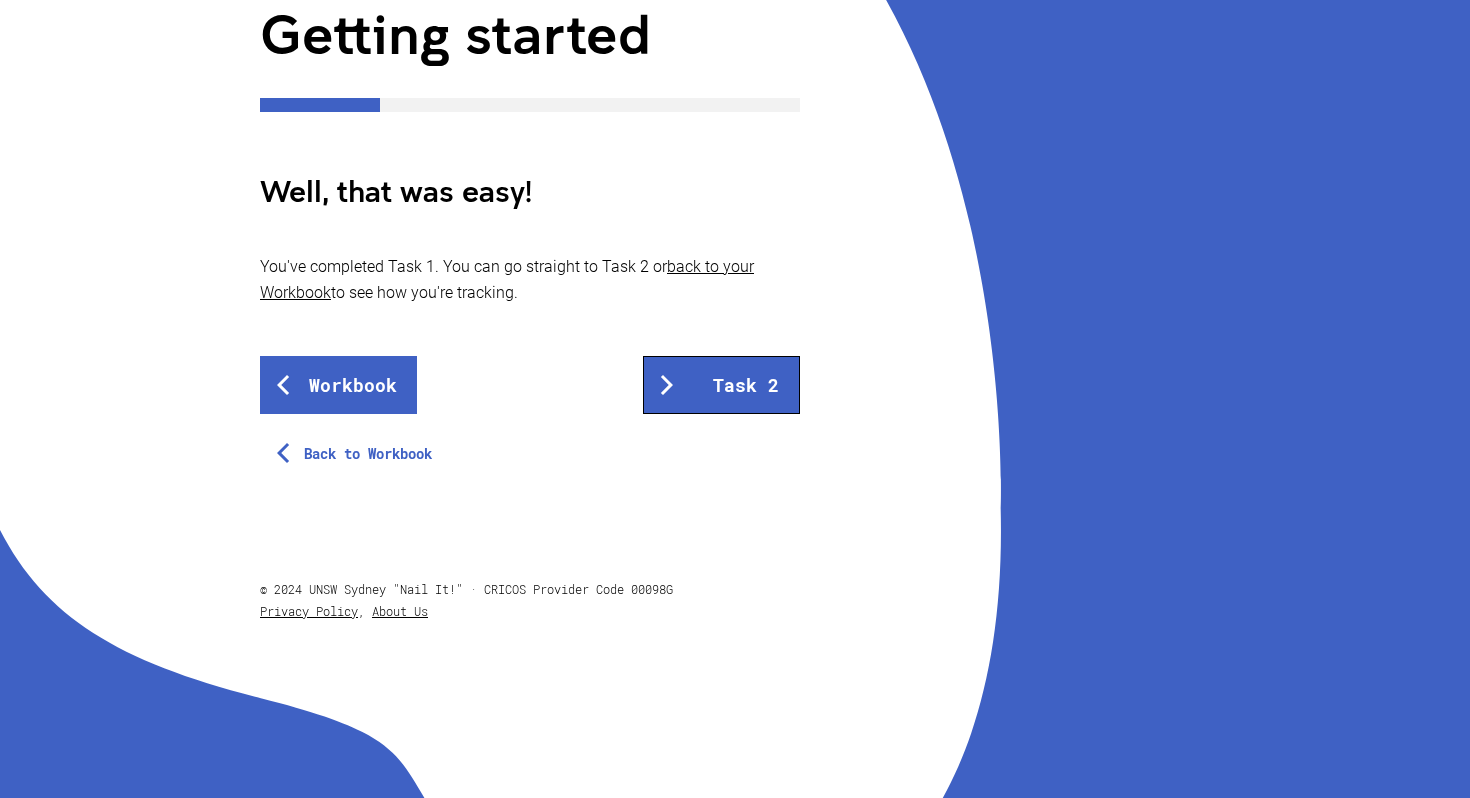 scroll, scrollTop: 0, scrollLeft: 0, axis: both 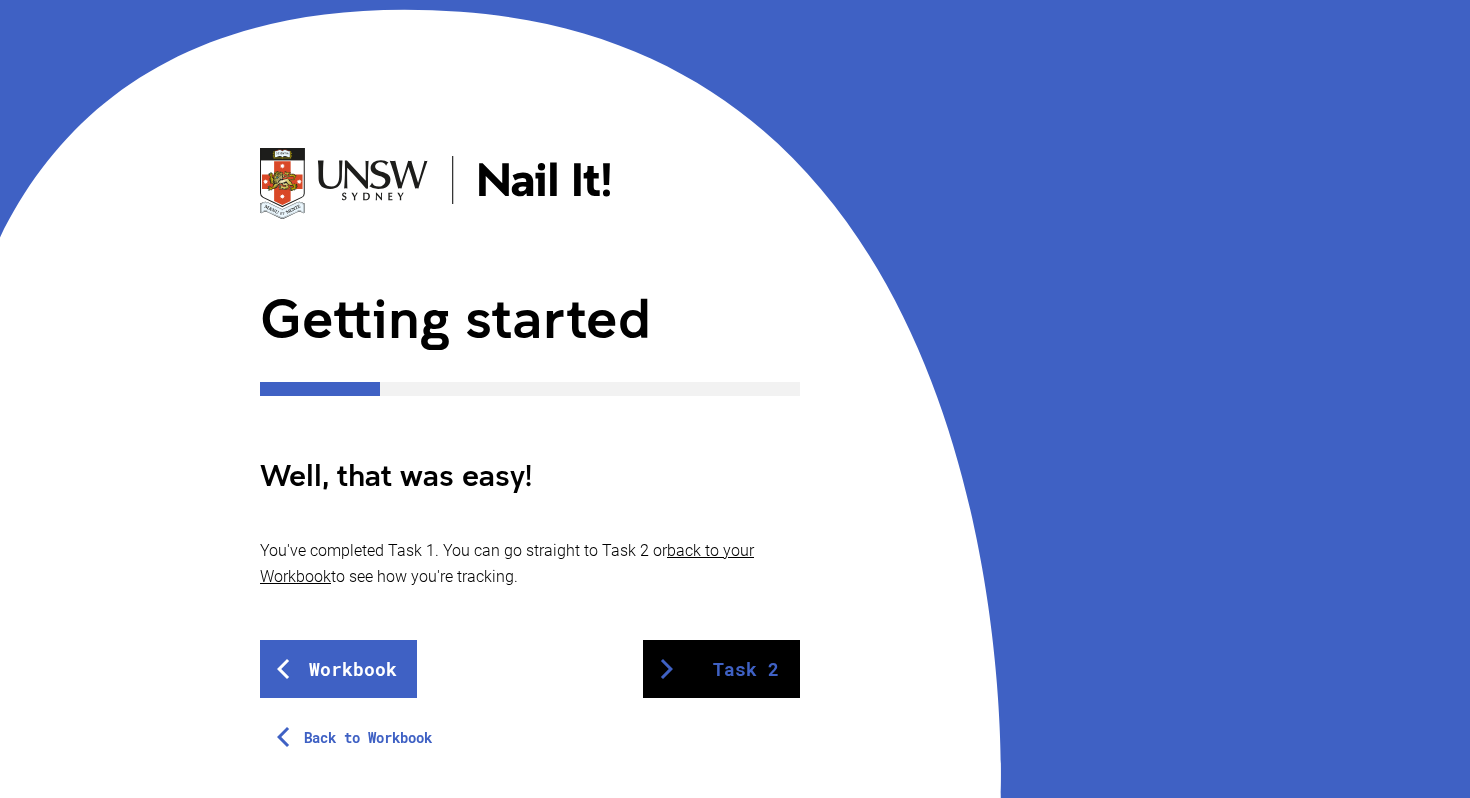 click on "Task 2" at bounding box center [721, 669] 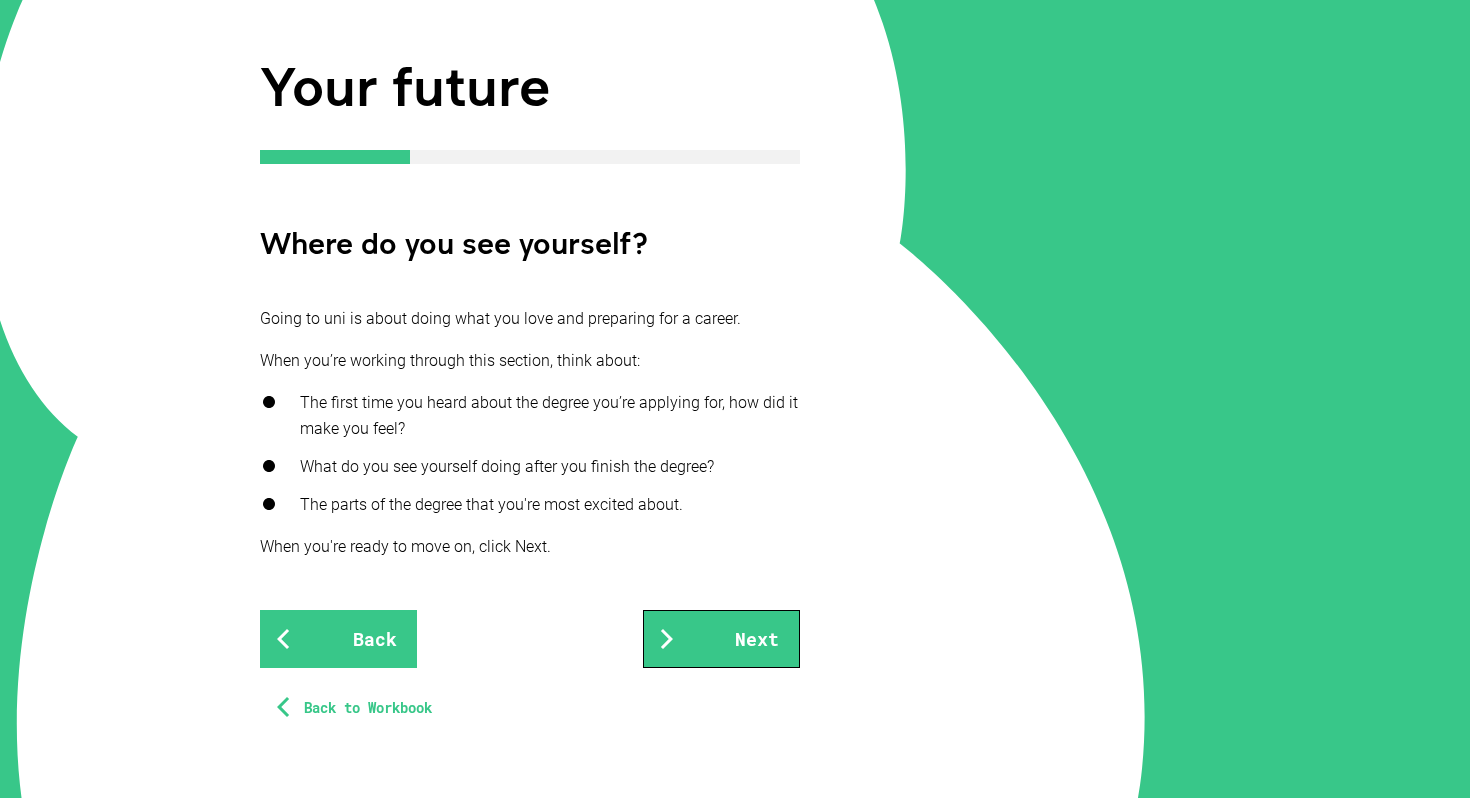 scroll, scrollTop: 485, scrollLeft: 0, axis: vertical 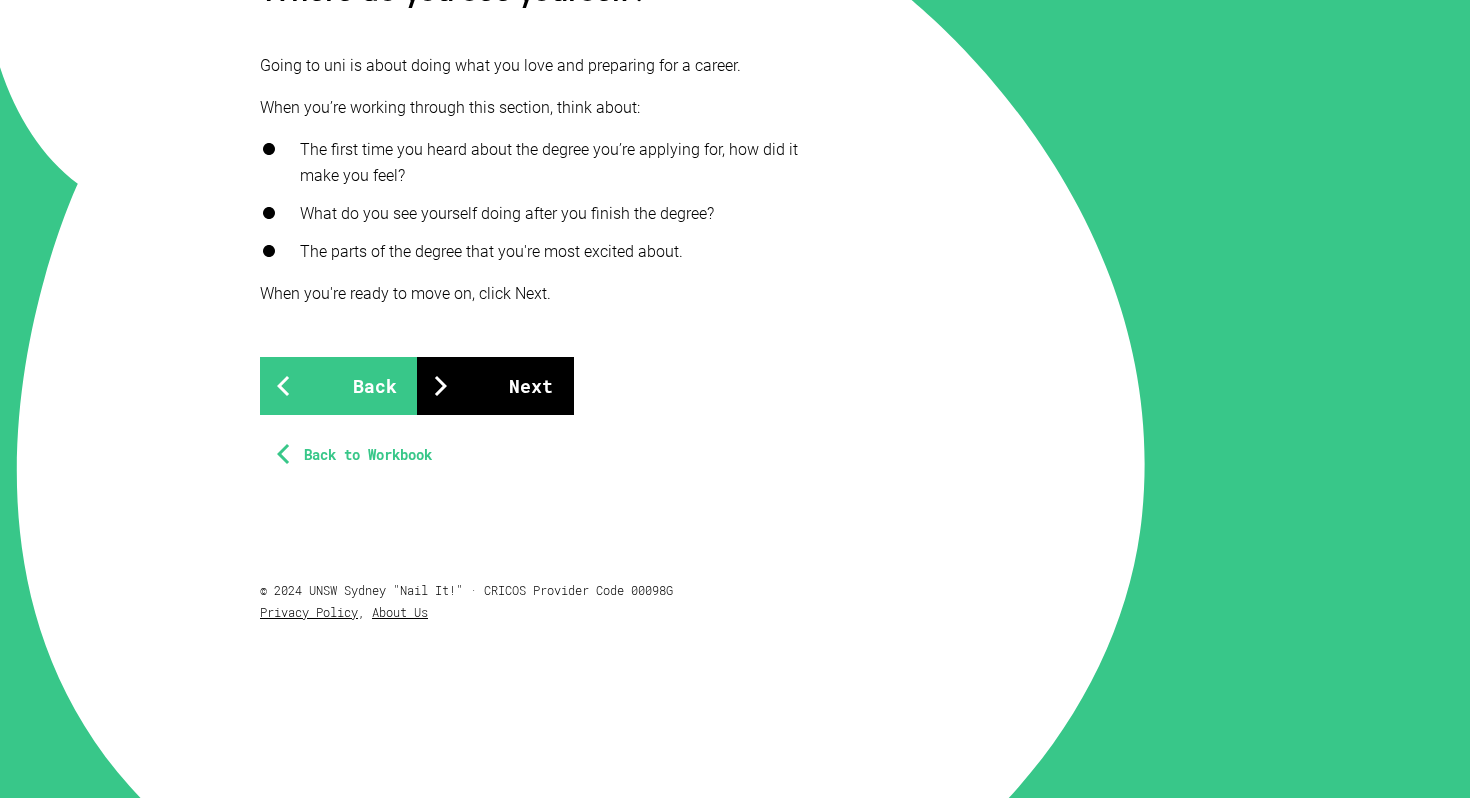 click on "Next" at bounding box center (495, 386) 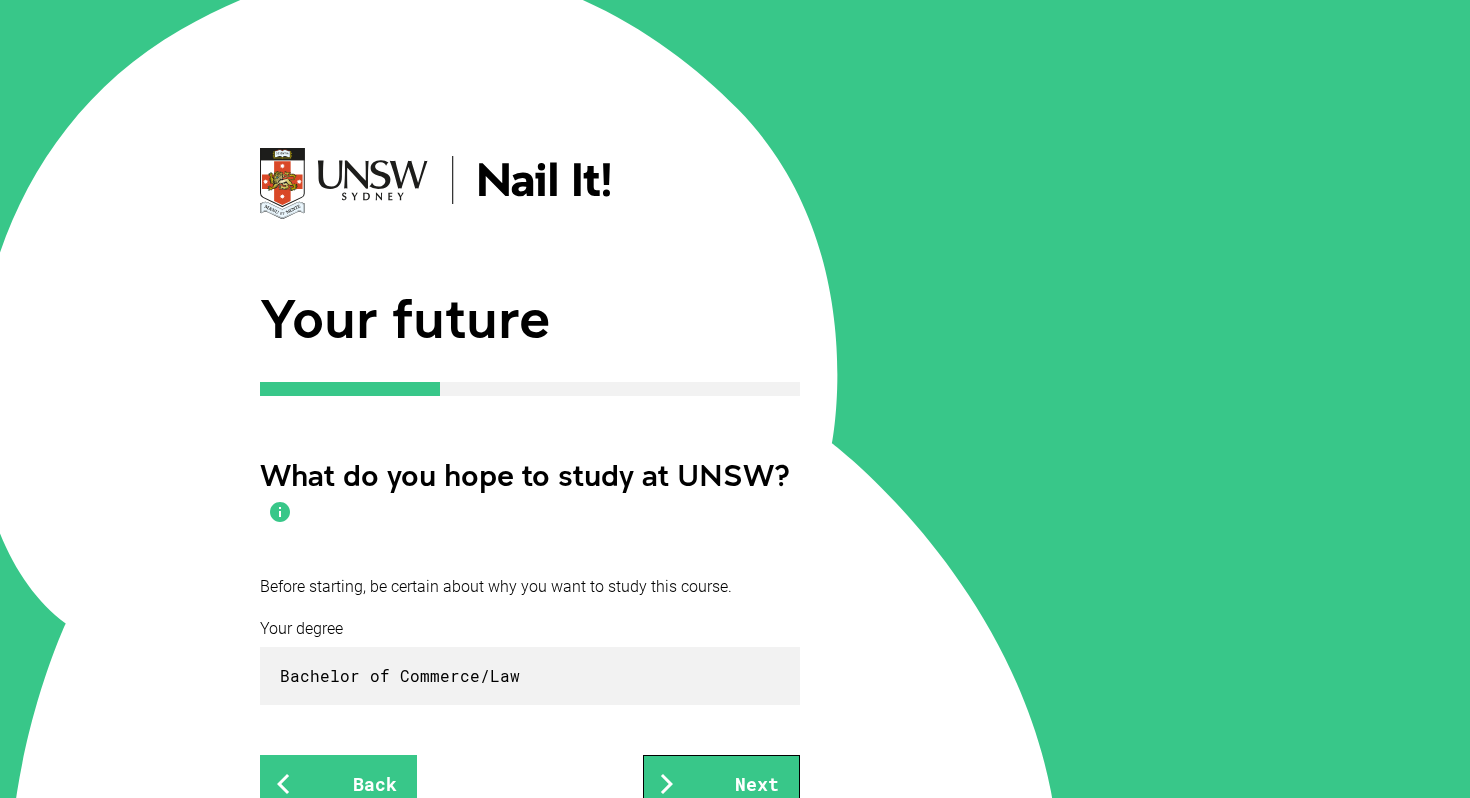 scroll, scrollTop: 158, scrollLeft: 0, axis: vertical 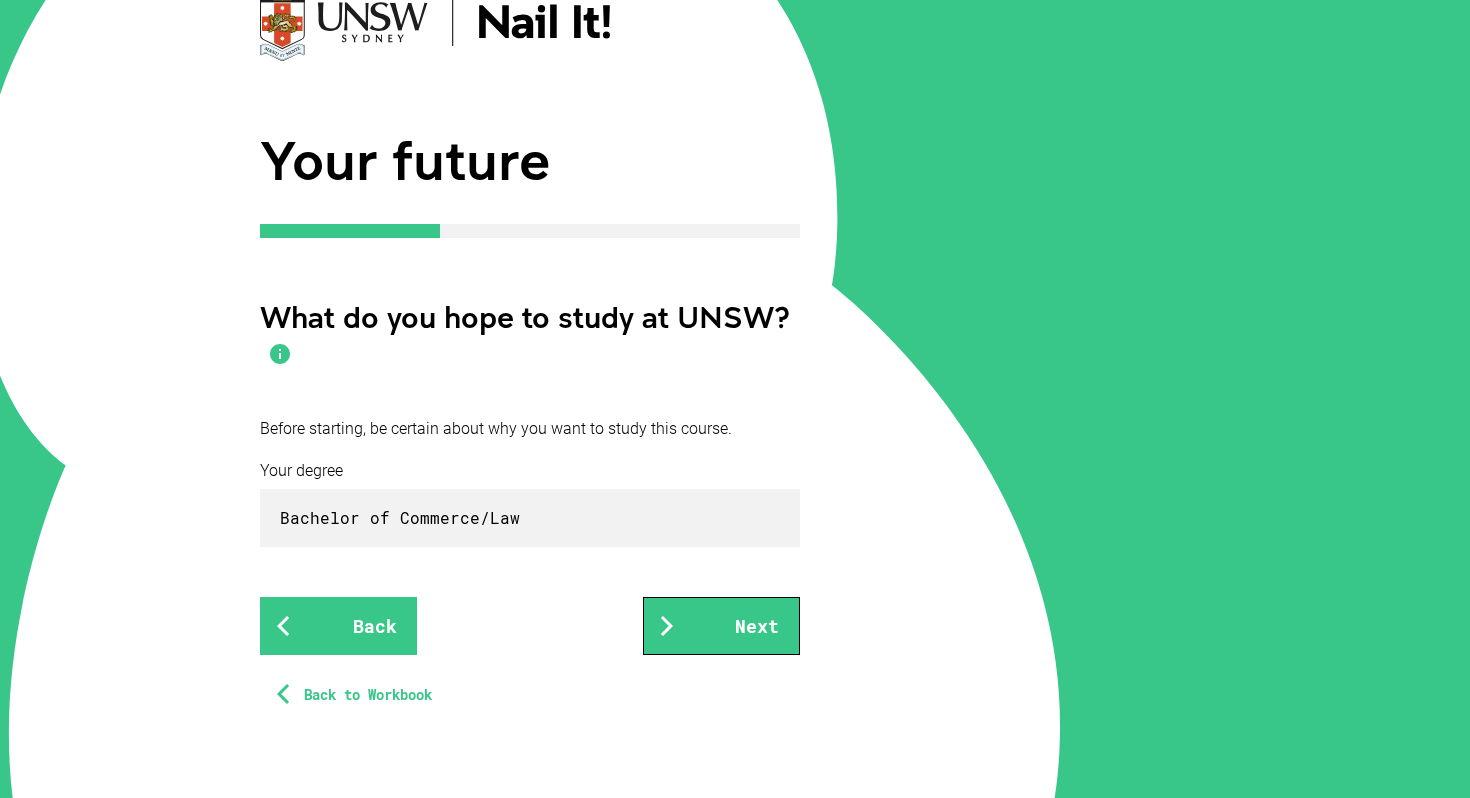 type 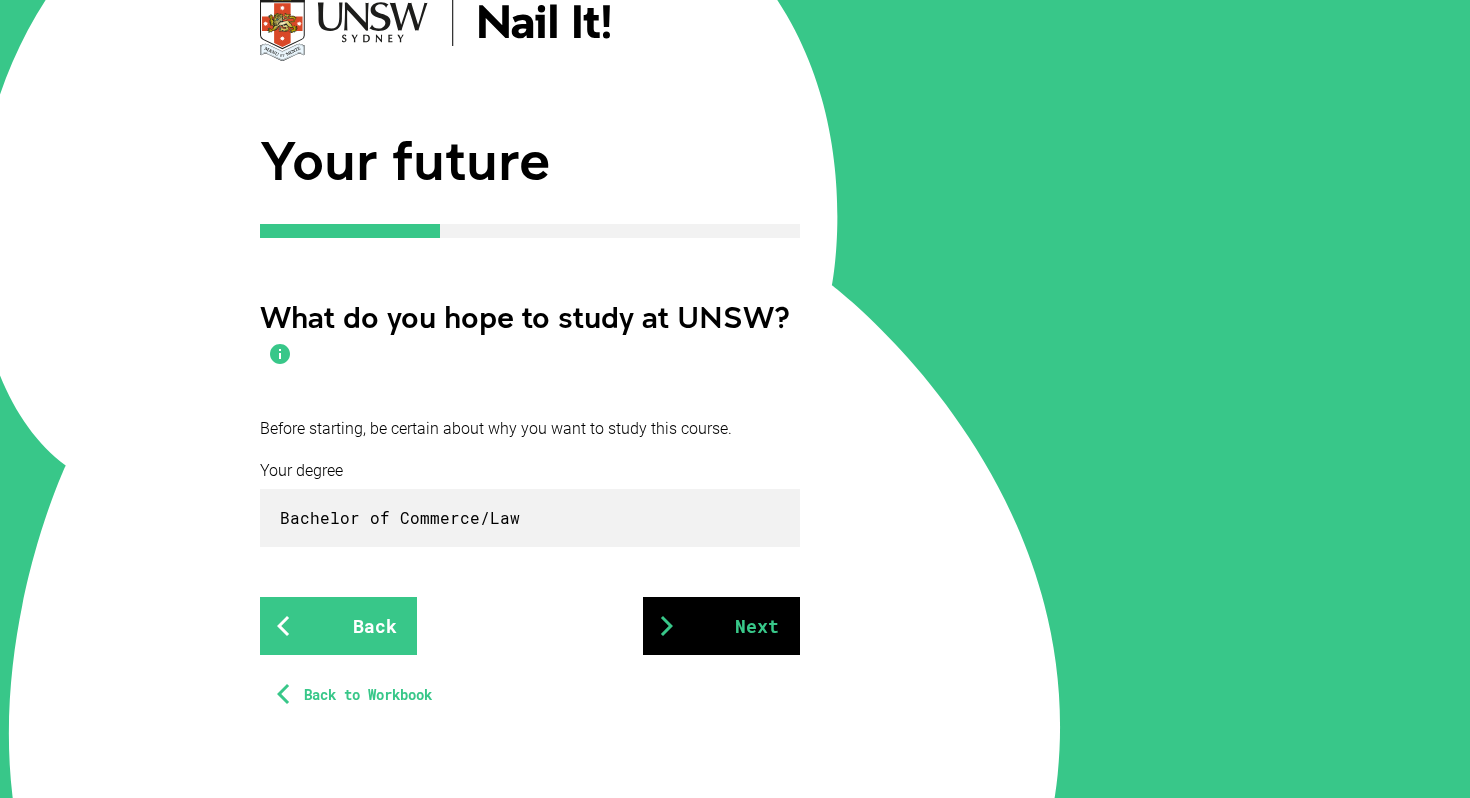 click on "Next" at bounding box center (721, 626) 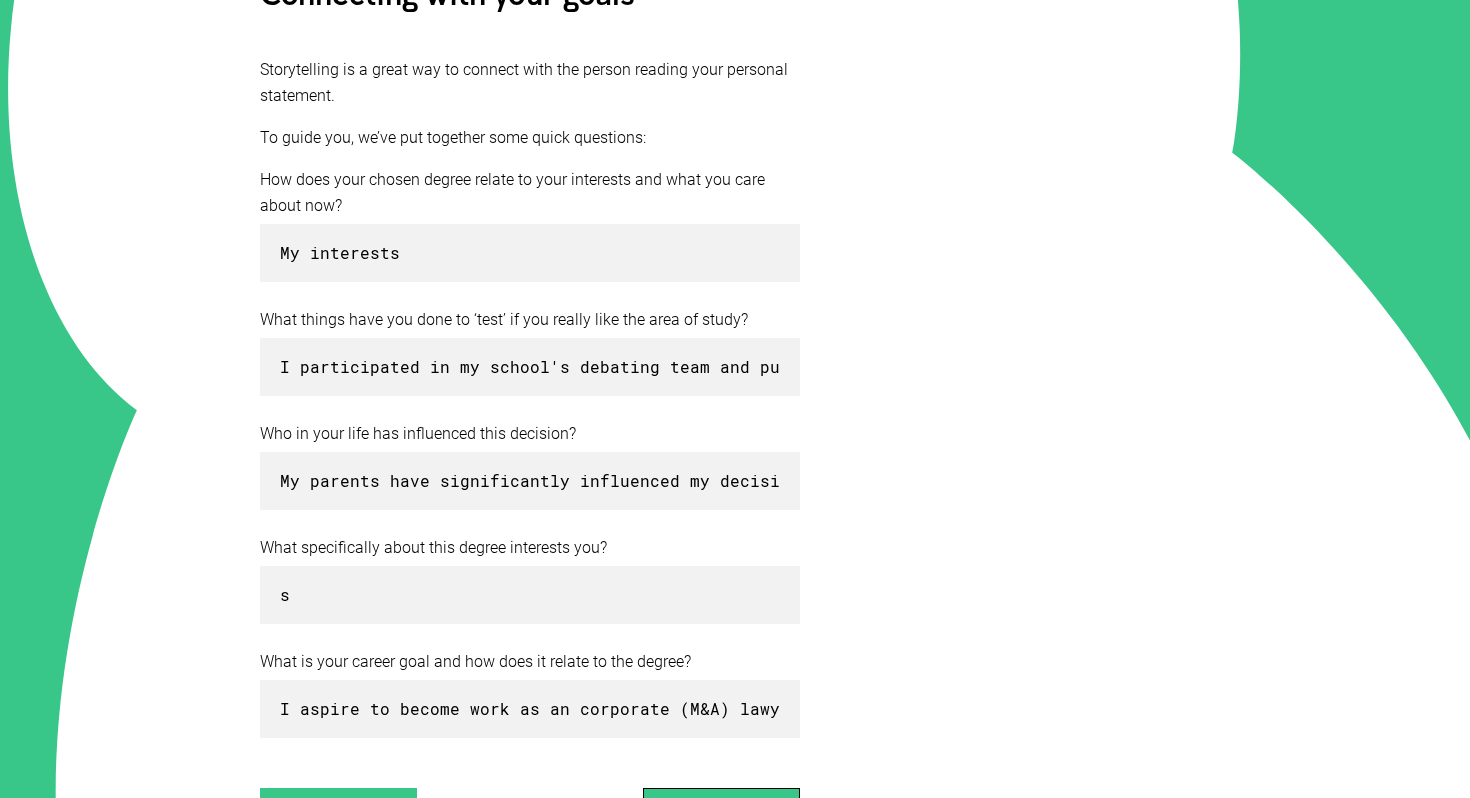 scroll, scrollTop: 672, scrollLeft: 0, axis: vertical 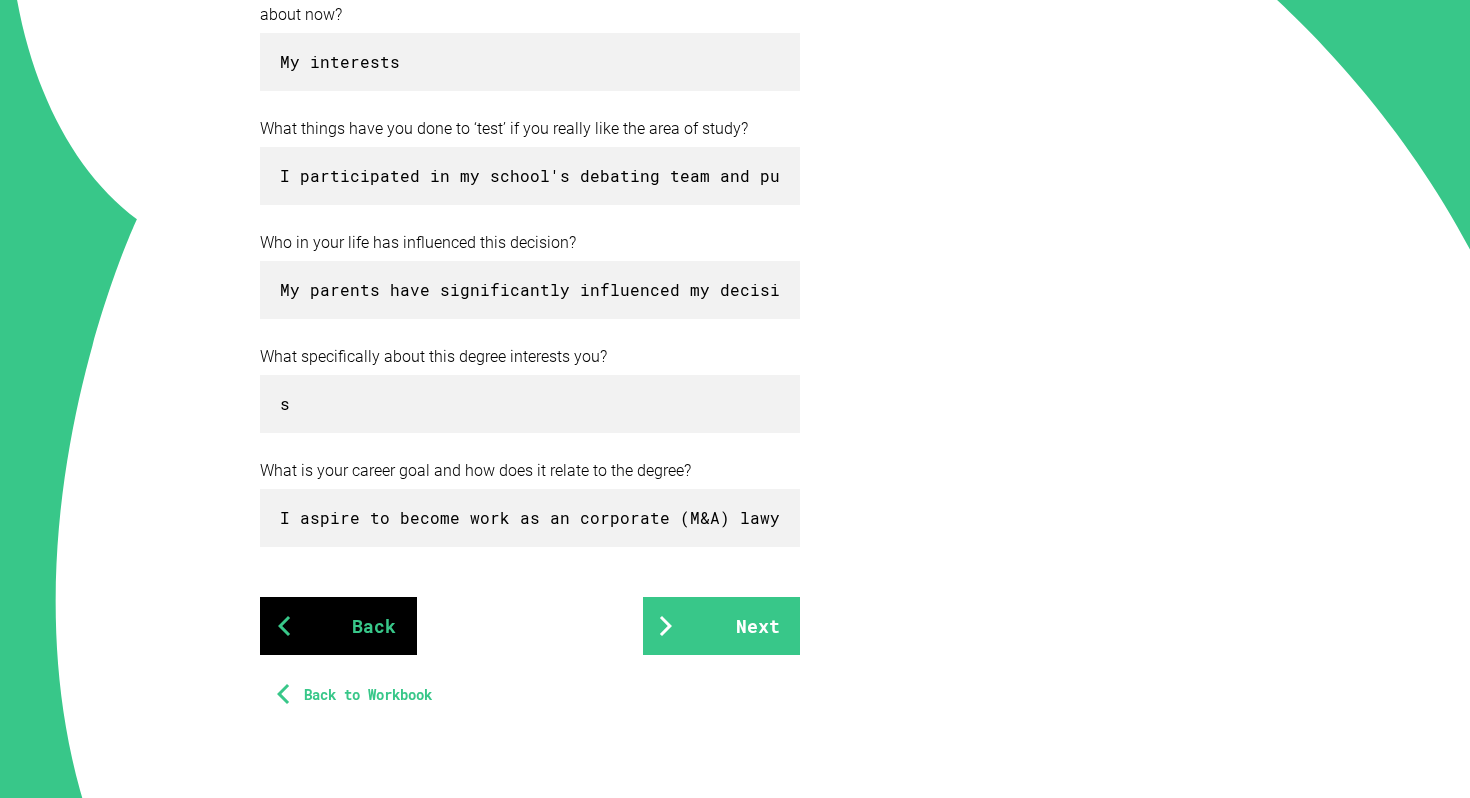 click on "Back" at bounding box center [338, 626] 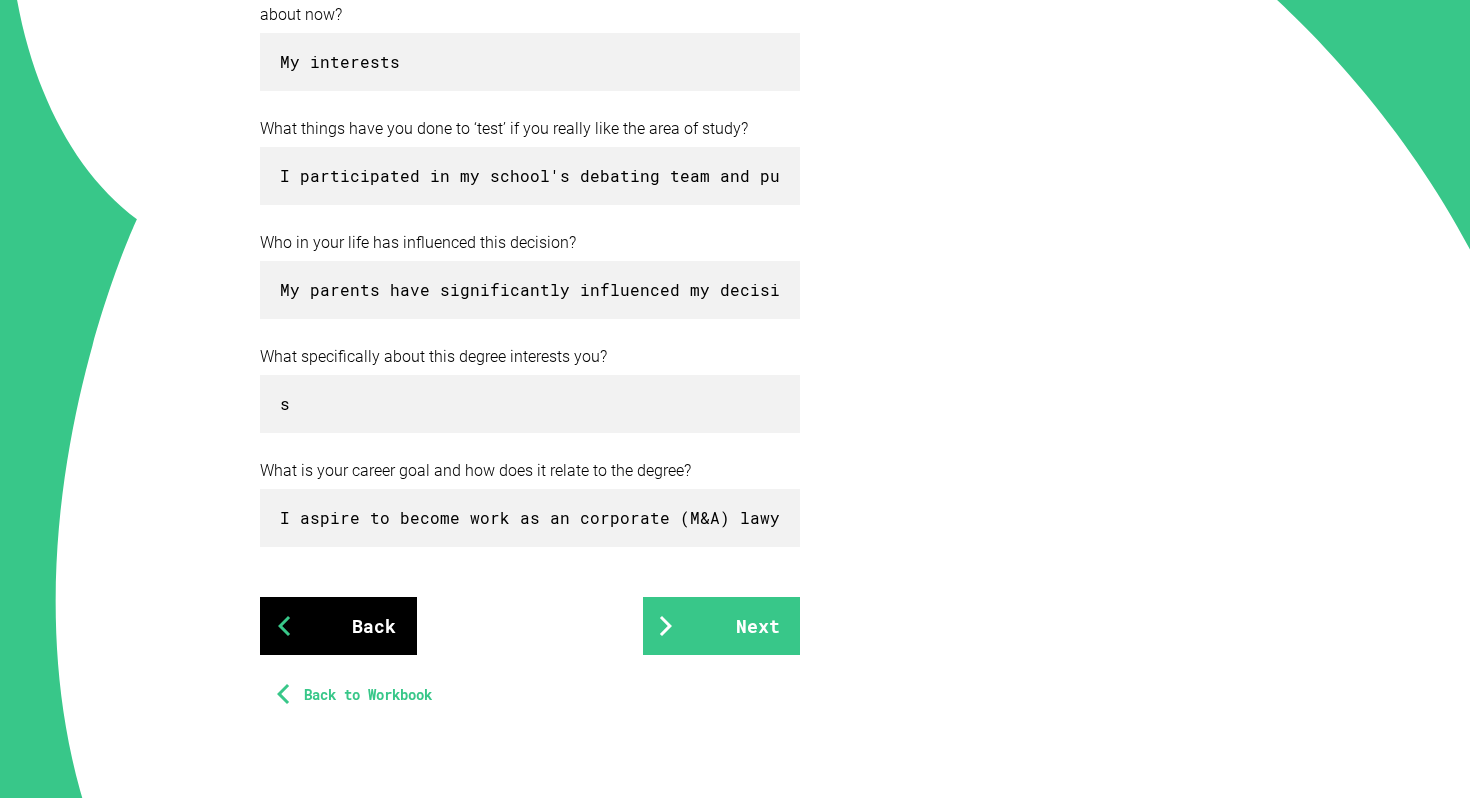 scroll, scrollTop: 0, scrollLeft: 0, axis: both 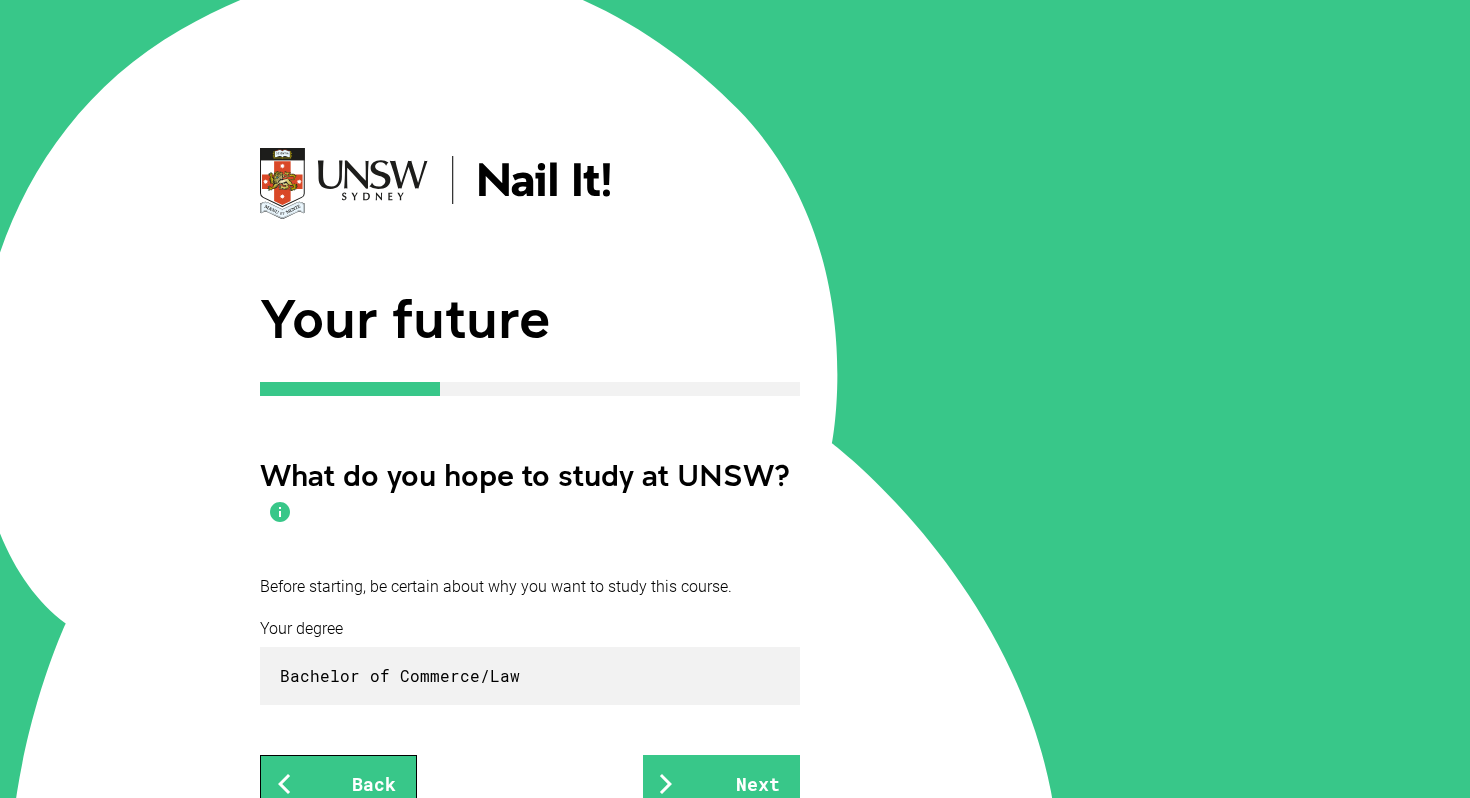 type 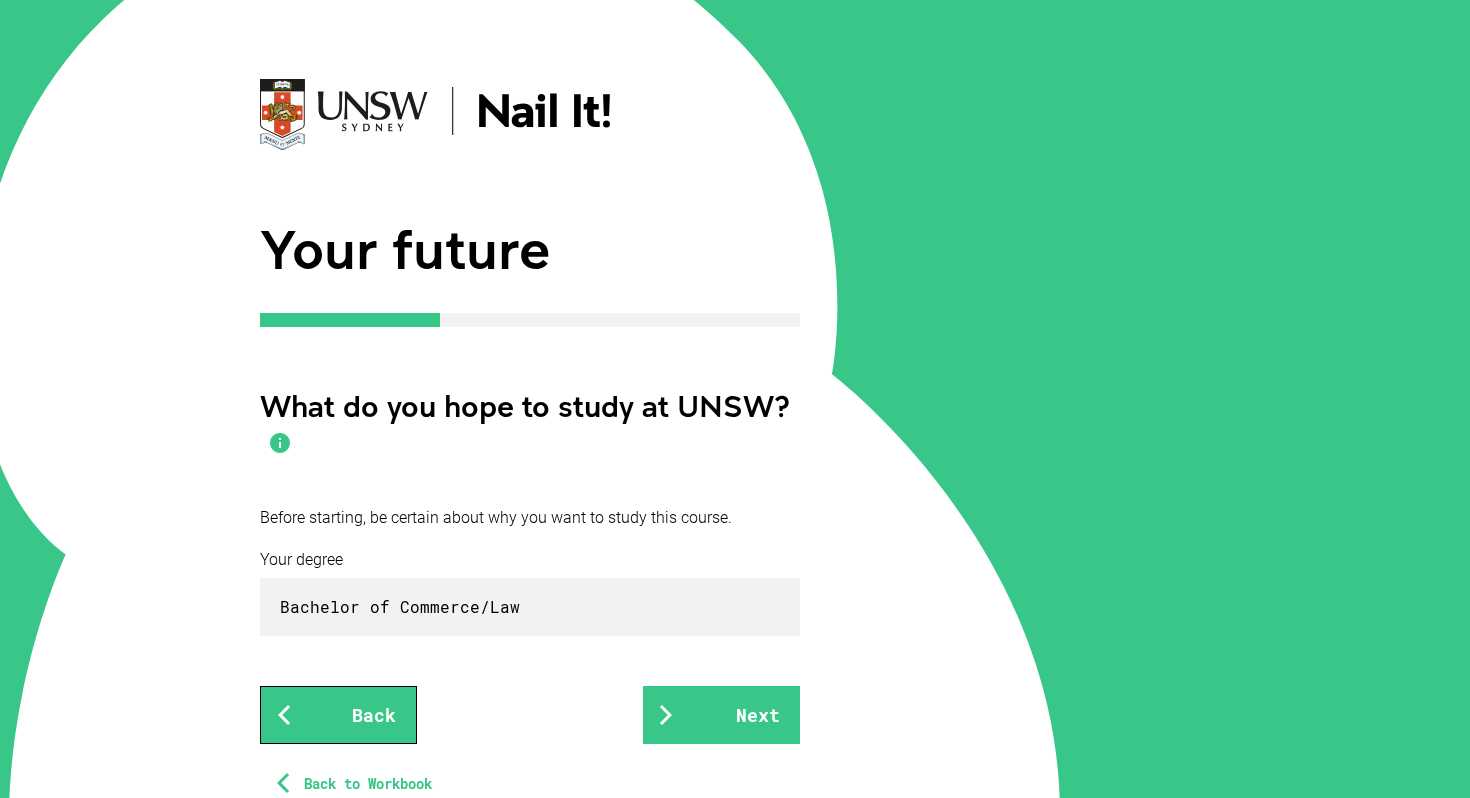 scroll, scrollTop: 160, scrollLeft: 0, axis: vertical 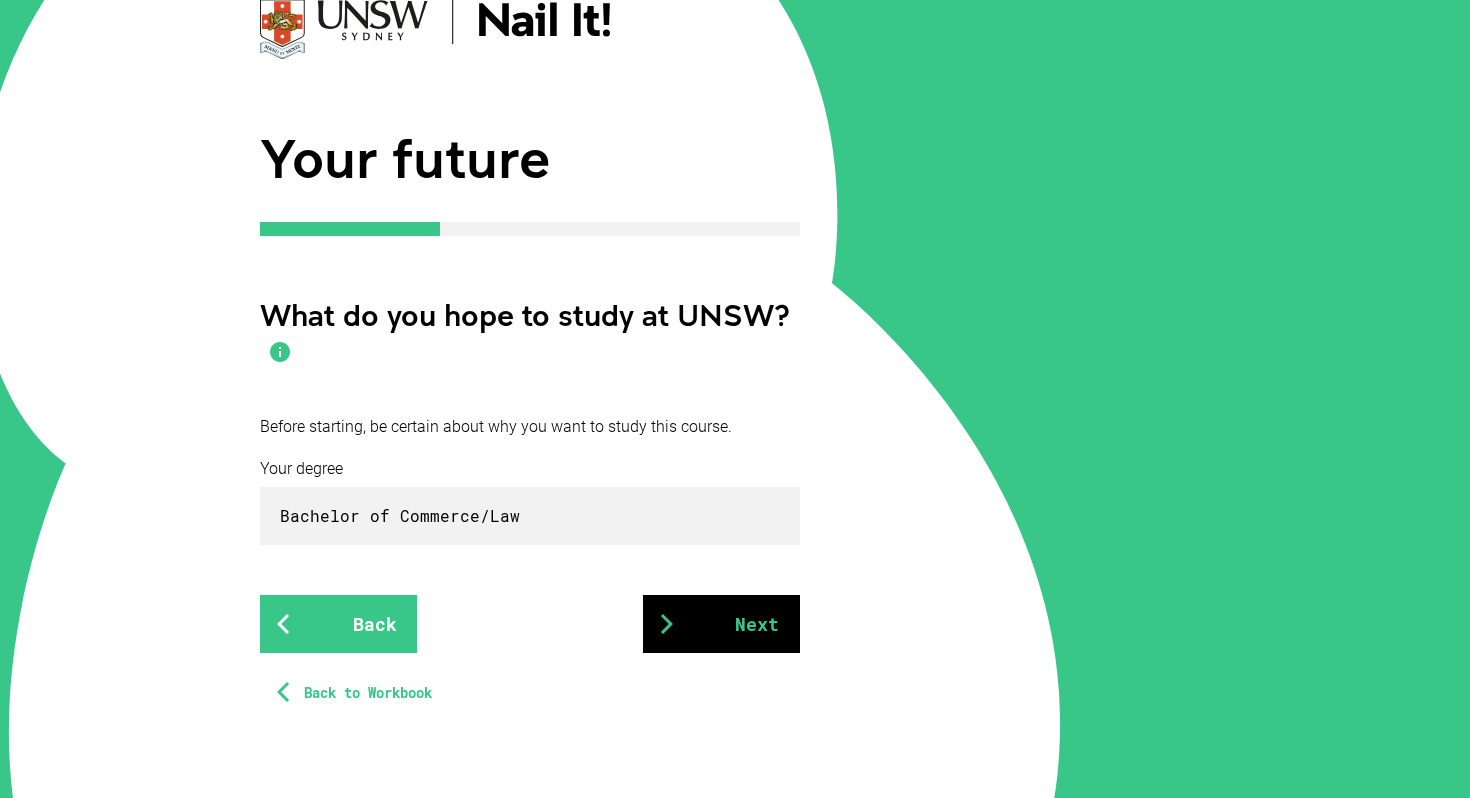 click on "Next" at bounding box center (721, 624) 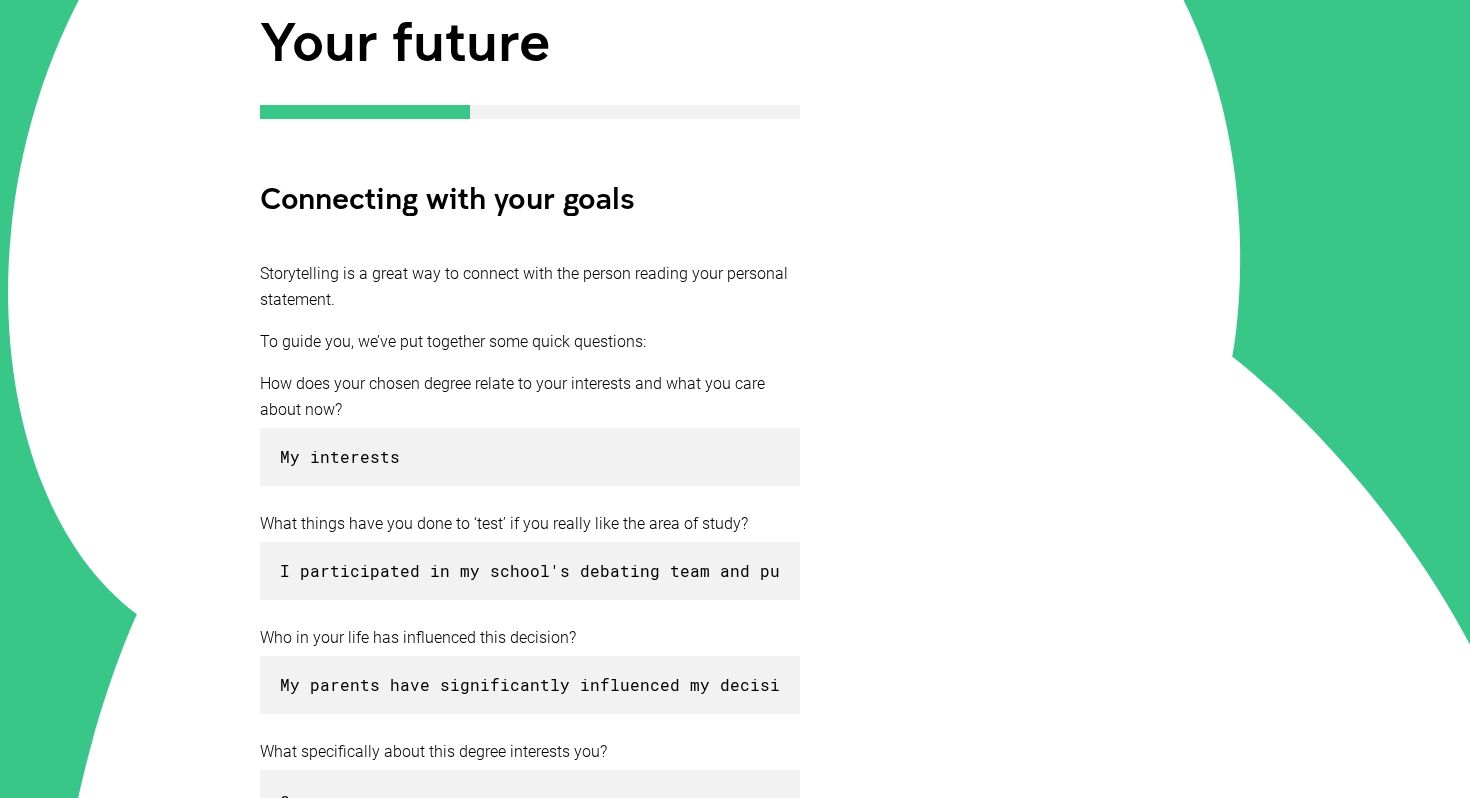 scroll, scrollTop: 398, scrollLeft: 0, axis: vertical 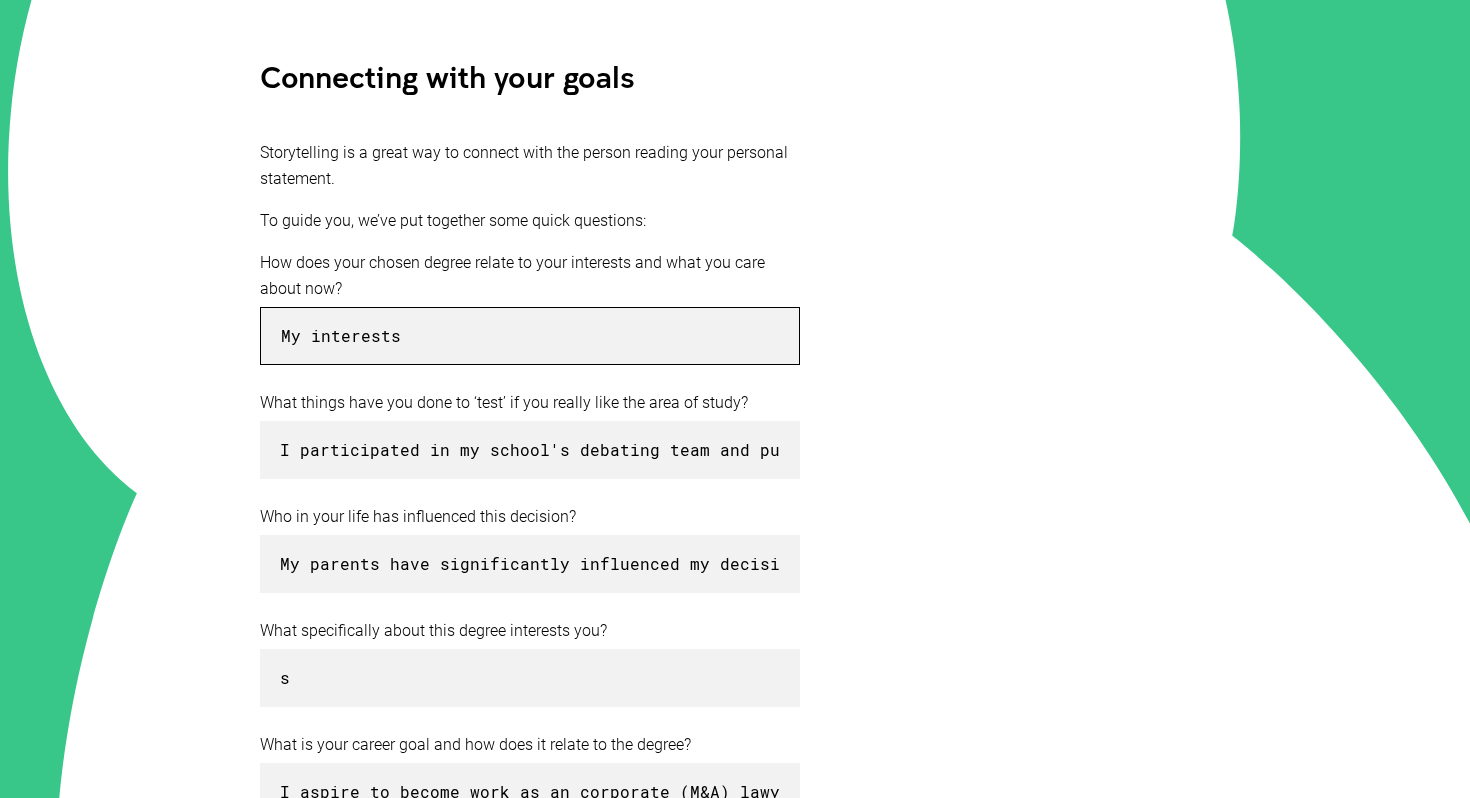 click on "My interests" at bounding box center [530, 336] 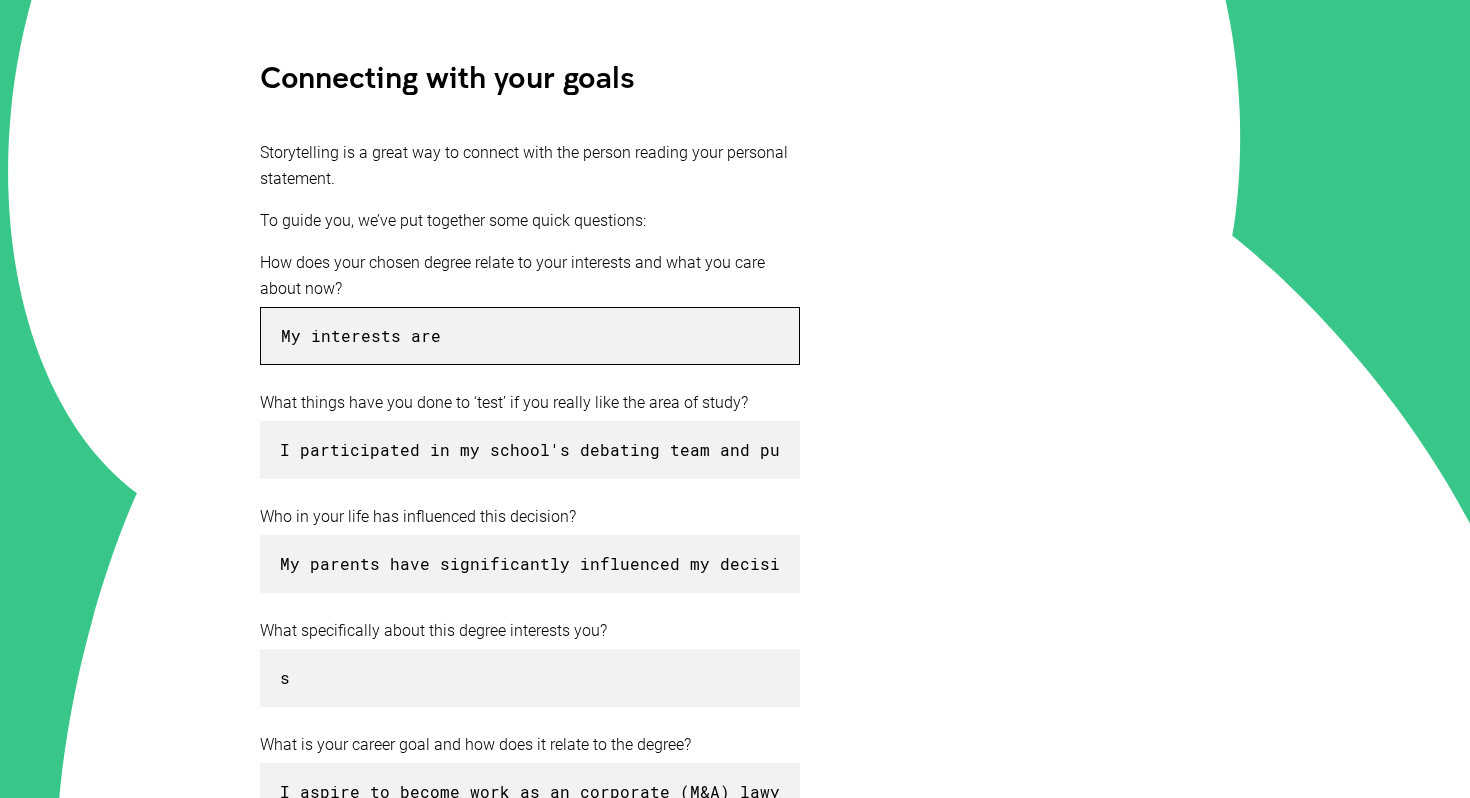type on "My interests are" 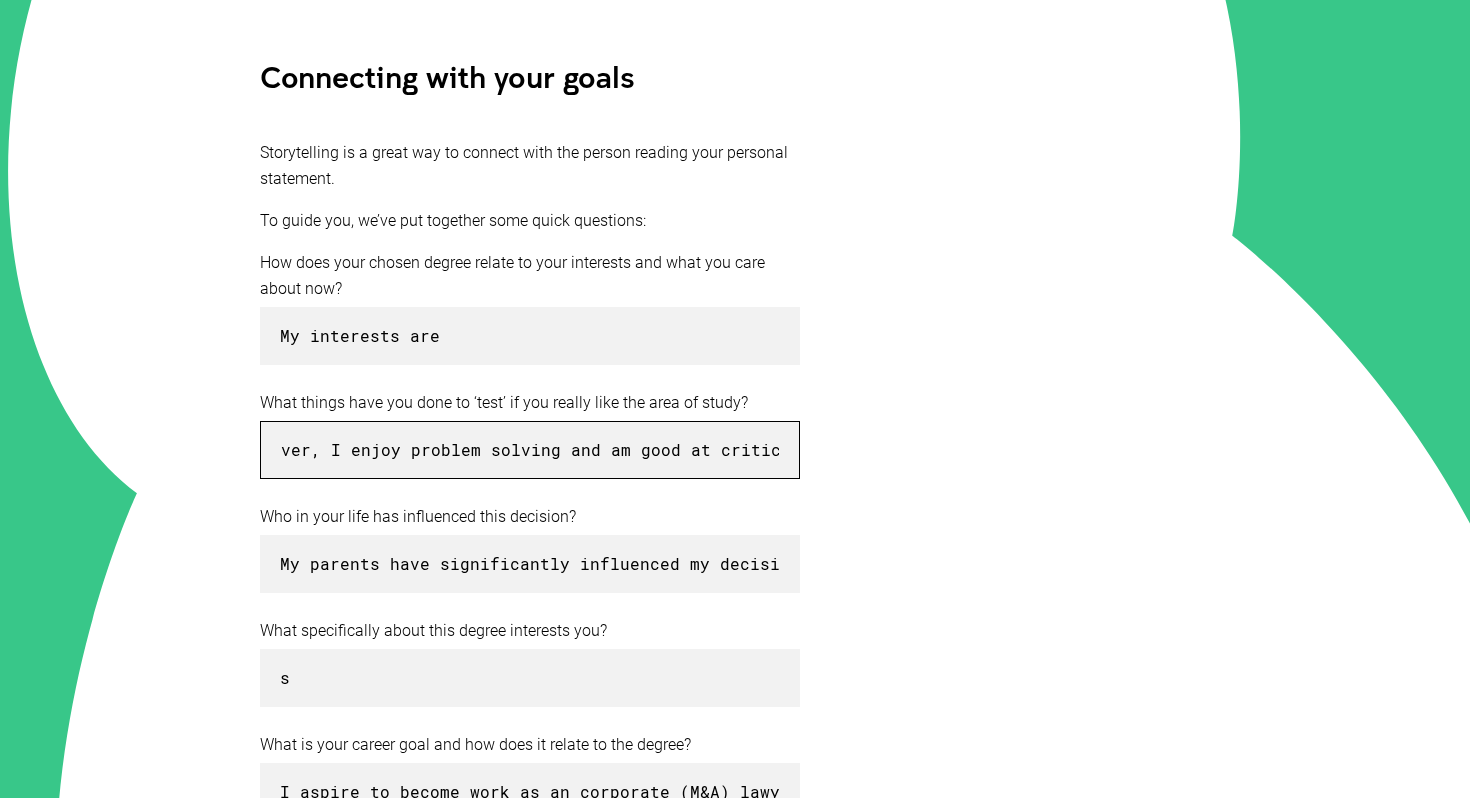 drag, startPoint x: 618, startPoint y: 454, endPoint x: 867, endPoint y: 463, distance: 249.1626 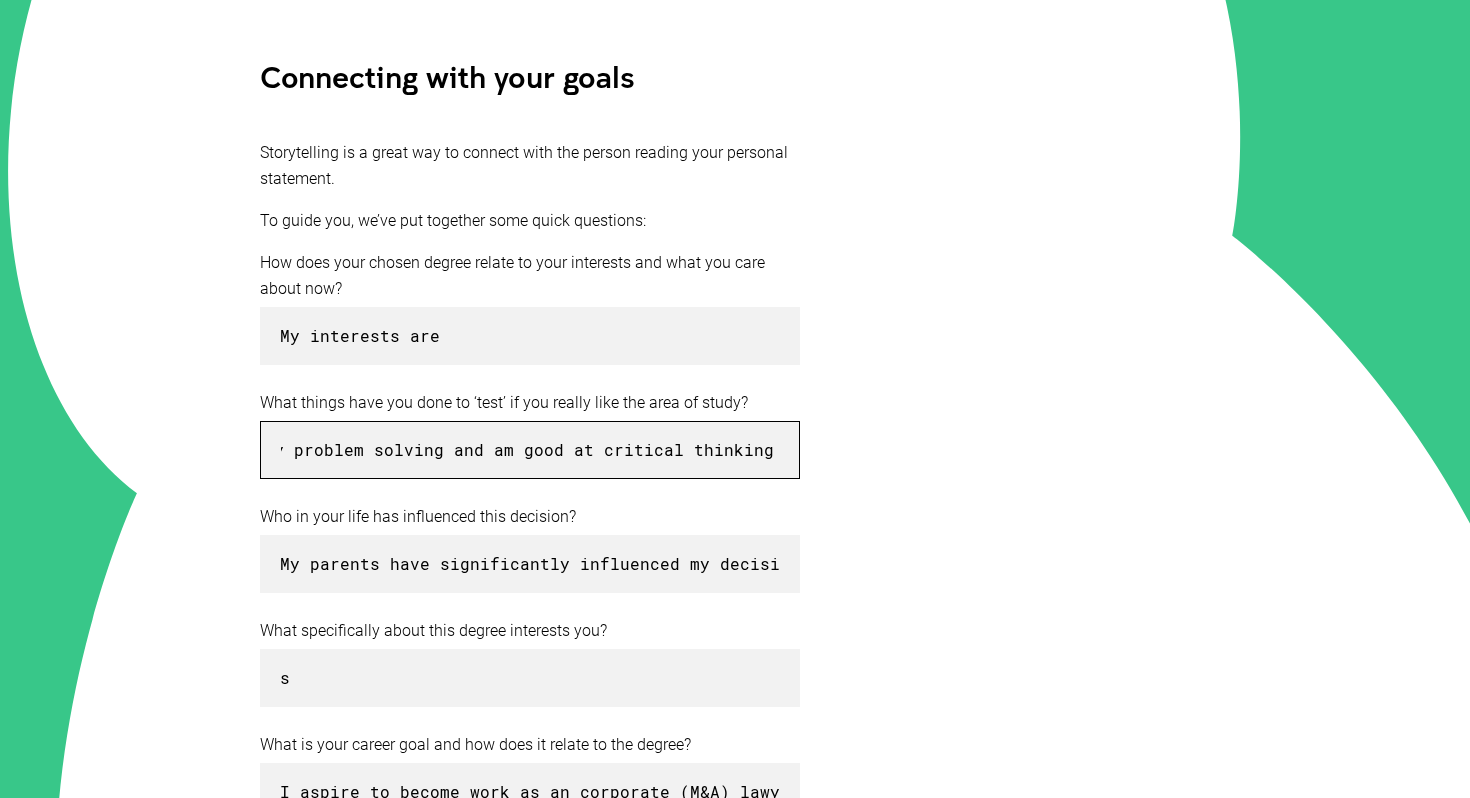 click on "I participated in my school's debating team and public speaking competitions throughout primary and high school, which not only taught me essential communication and interpersonal skills that are required by a lawyer, but also allowed me to realise that I enjoy speaking up, particularly for those without a voice. Furthermore, I am an avid reader as well as enjoy writing, which I understand are crucial in undertaking a law degree. Moreover, I enjoy problem solving and am good at critical thinking (which are skills required to undertake law), which I have 'tested' through my participation in debating, high performance in school academic tests, and when responding to the demands as a school leader in Years 9, 11 and 12." at bounding box center [530, 450] 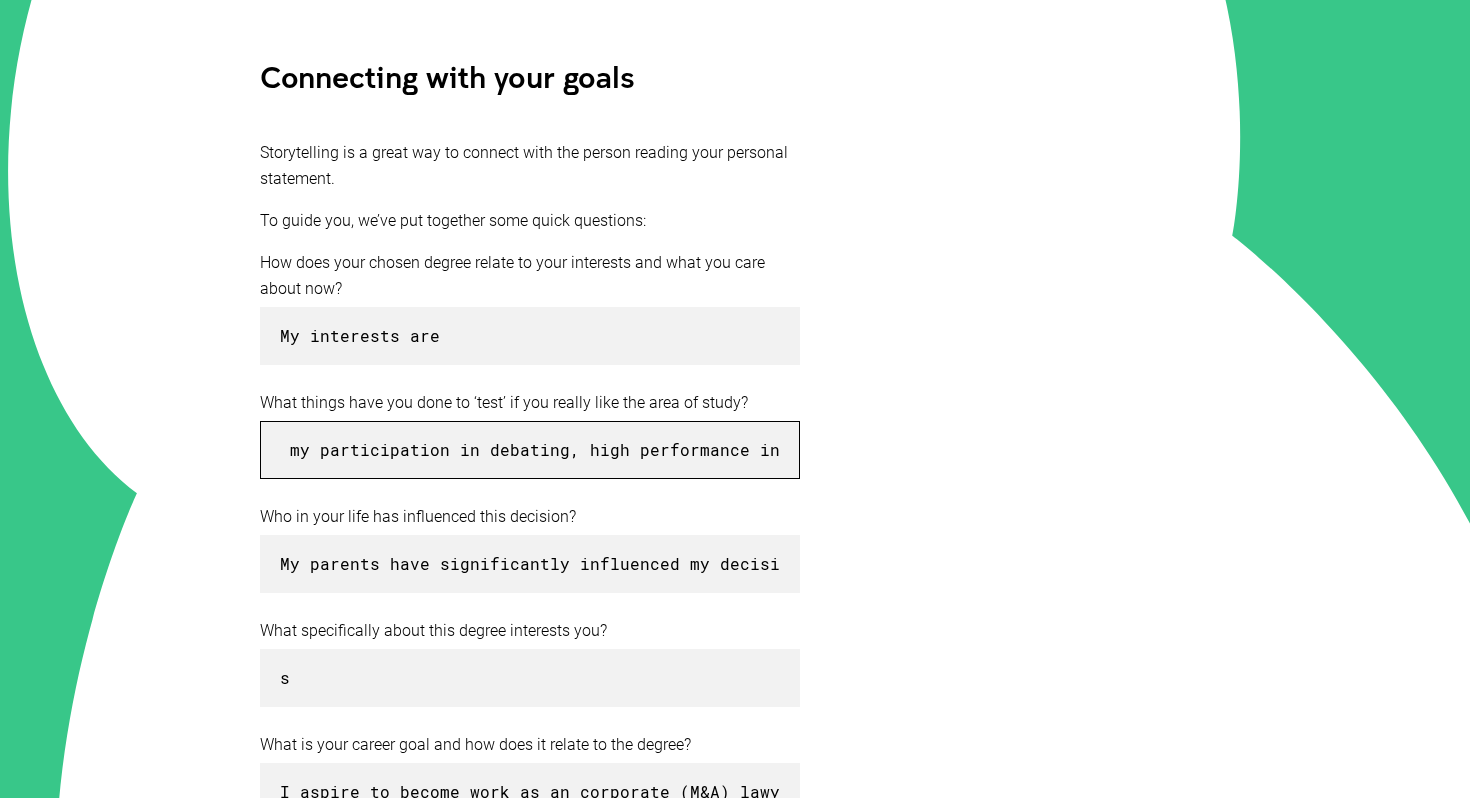scroll, scrollTop: 0, scrollLeft: 6473, axis: horizontal 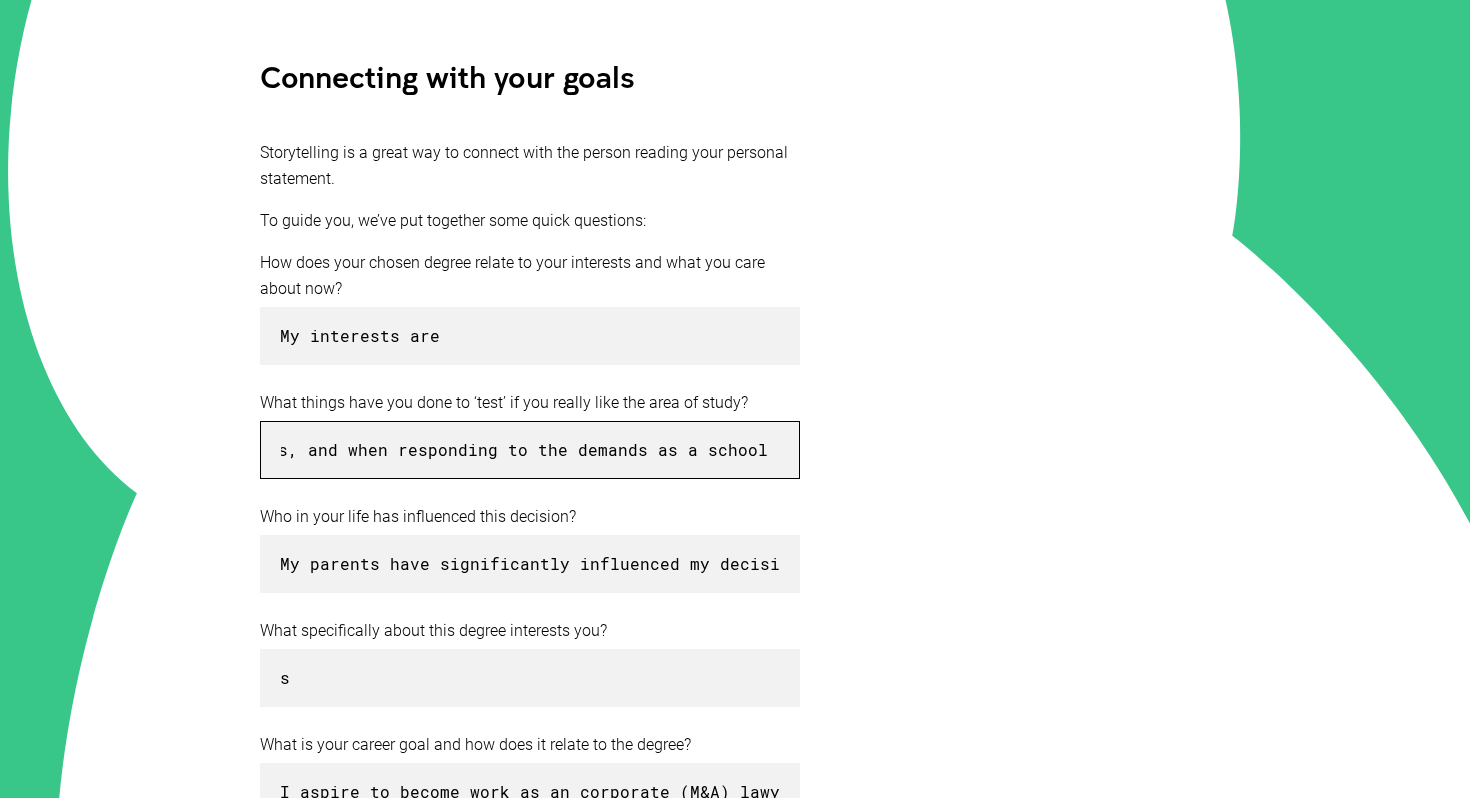 drag, startPoint x: 670, startPoint y: 445, endPoint x: 382, endPoint y: 438, distance: 288.08505 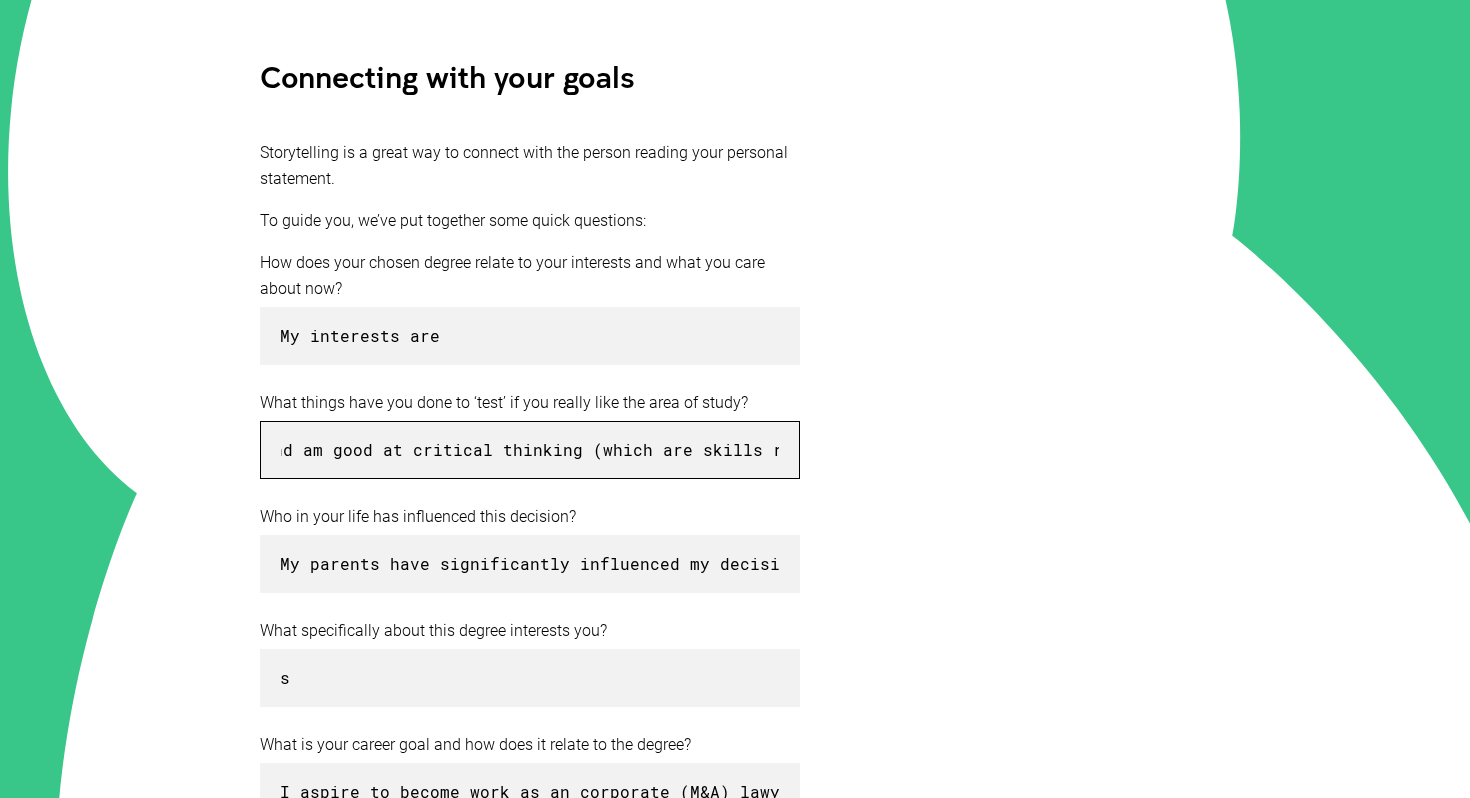 click on "I participated in my school's debating team and public speaking competitions throughout primary and high school, which not only taught me essential communication and interpersonal skills that are required by a lawyer, but also allowed me to realise that I enjoy speaking up, particularly for those without a voice. Furthermore, I am an avid reader as well as enjoy writing, which I understand are crucial in undertaking a law degree. Moreover, I enjoy problem solving and am good at critical thinking (which are skills required to undertake law), which I have 'tested' through my participation in debating, high performance in school academic tests, and when responding to the demands as a school leader in Years 9, 11 and 12." at bounding box center (530, 450) 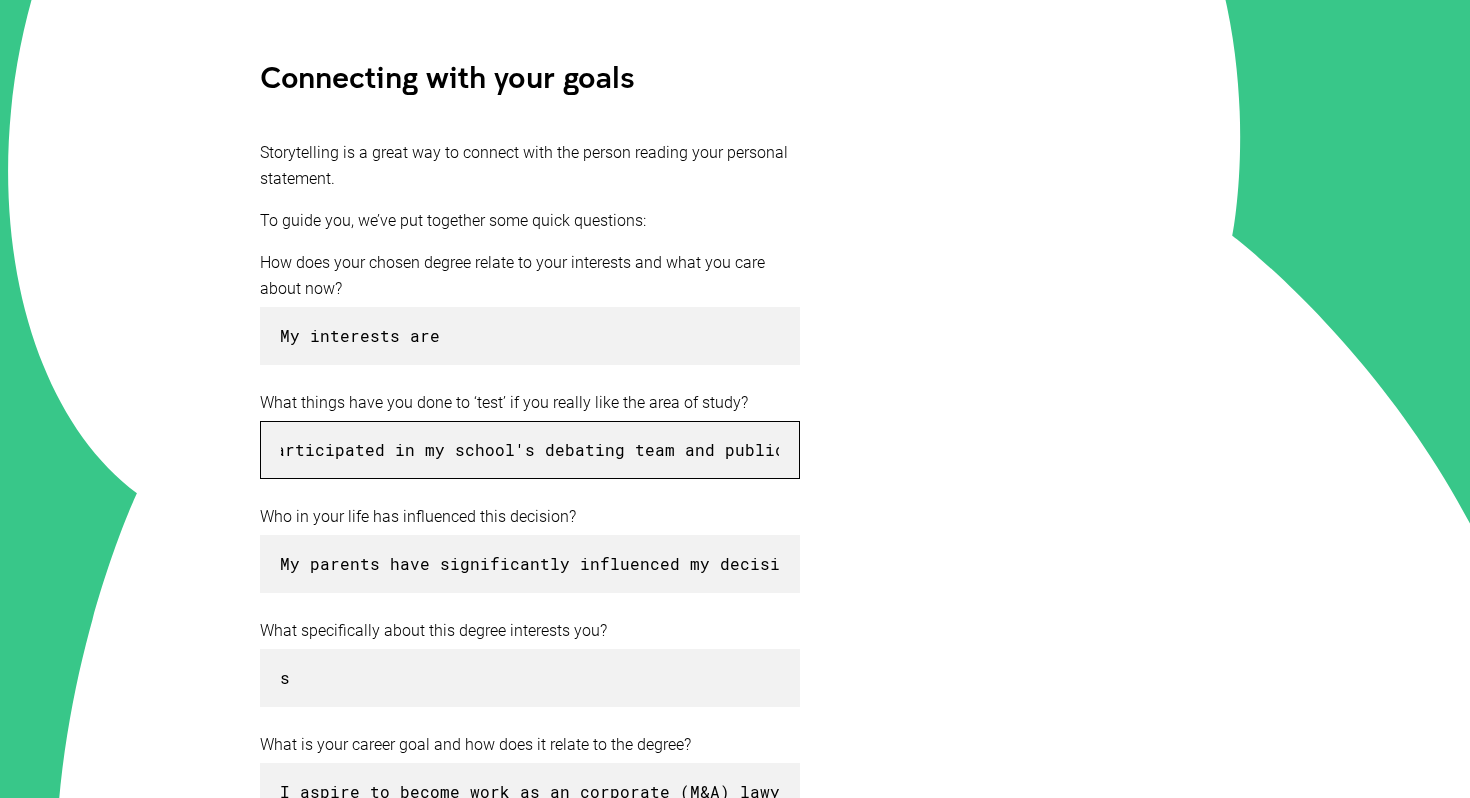 scroll, scrollTop: 0, scrollLeft: 0, axis: both 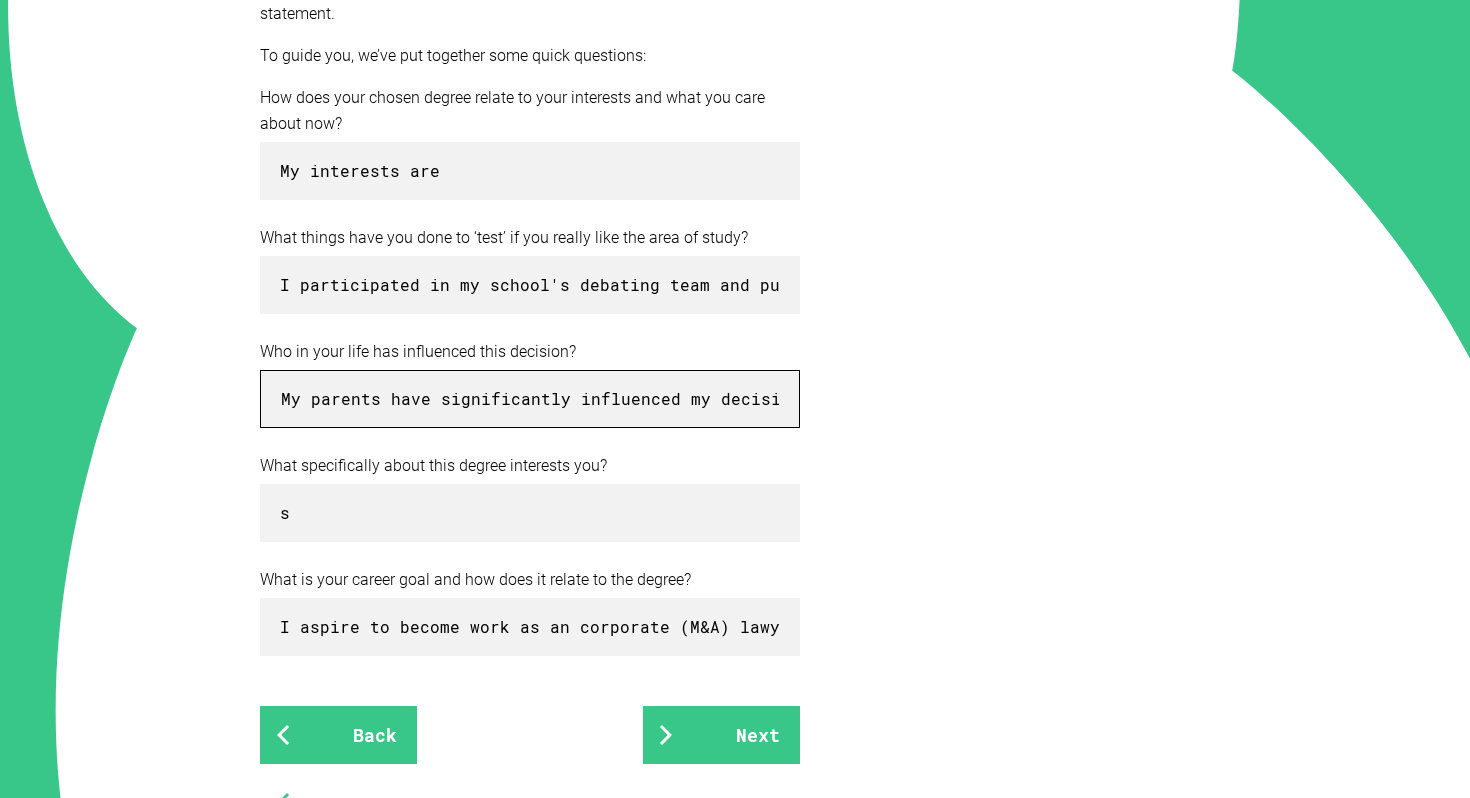 click on "My parents have significantly influenced my decision. Both my parents migrated to Australia in the search of a better life for me and my siblings, and this not only inspired me to study to my full potential throughout my schooling years, but also to seek a career that is both extremely rewarding and will sustain be sufficient purpose and stability later in my life." at bounding box center [530, 399] 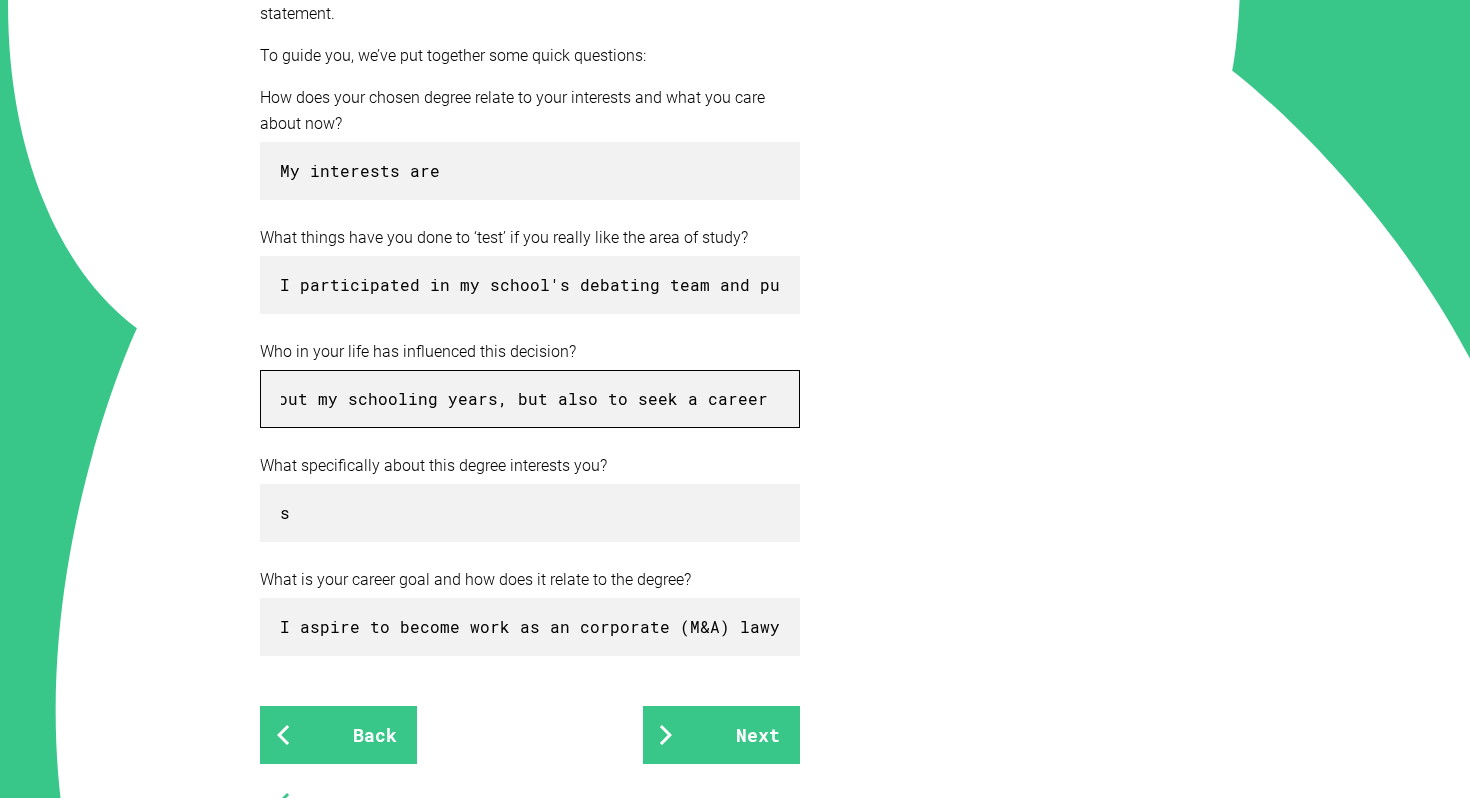 scroll, scrollTop: 0, scrollLeft: 2145, axis: horizontal 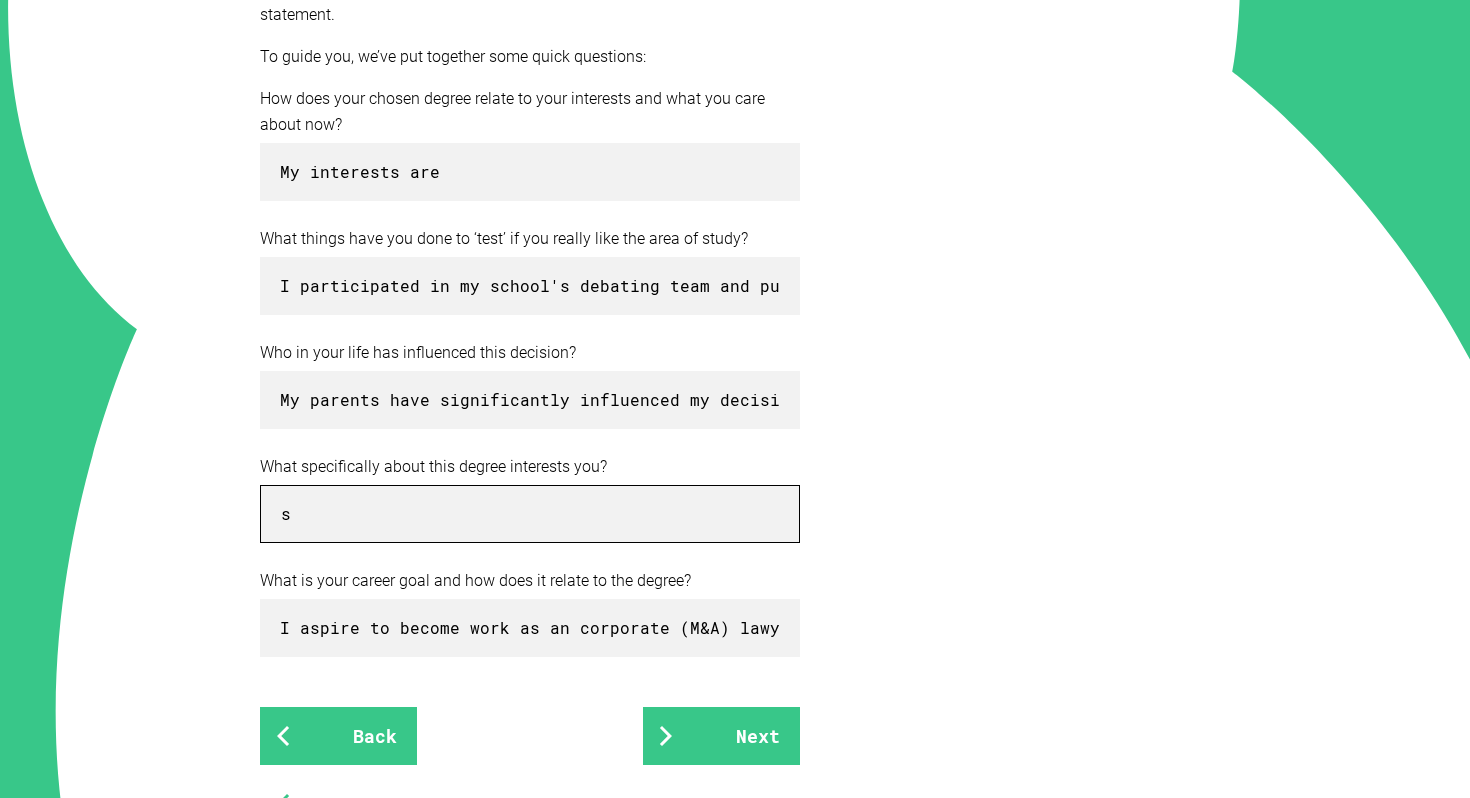 click on "s" at bounding box center [530, 514] 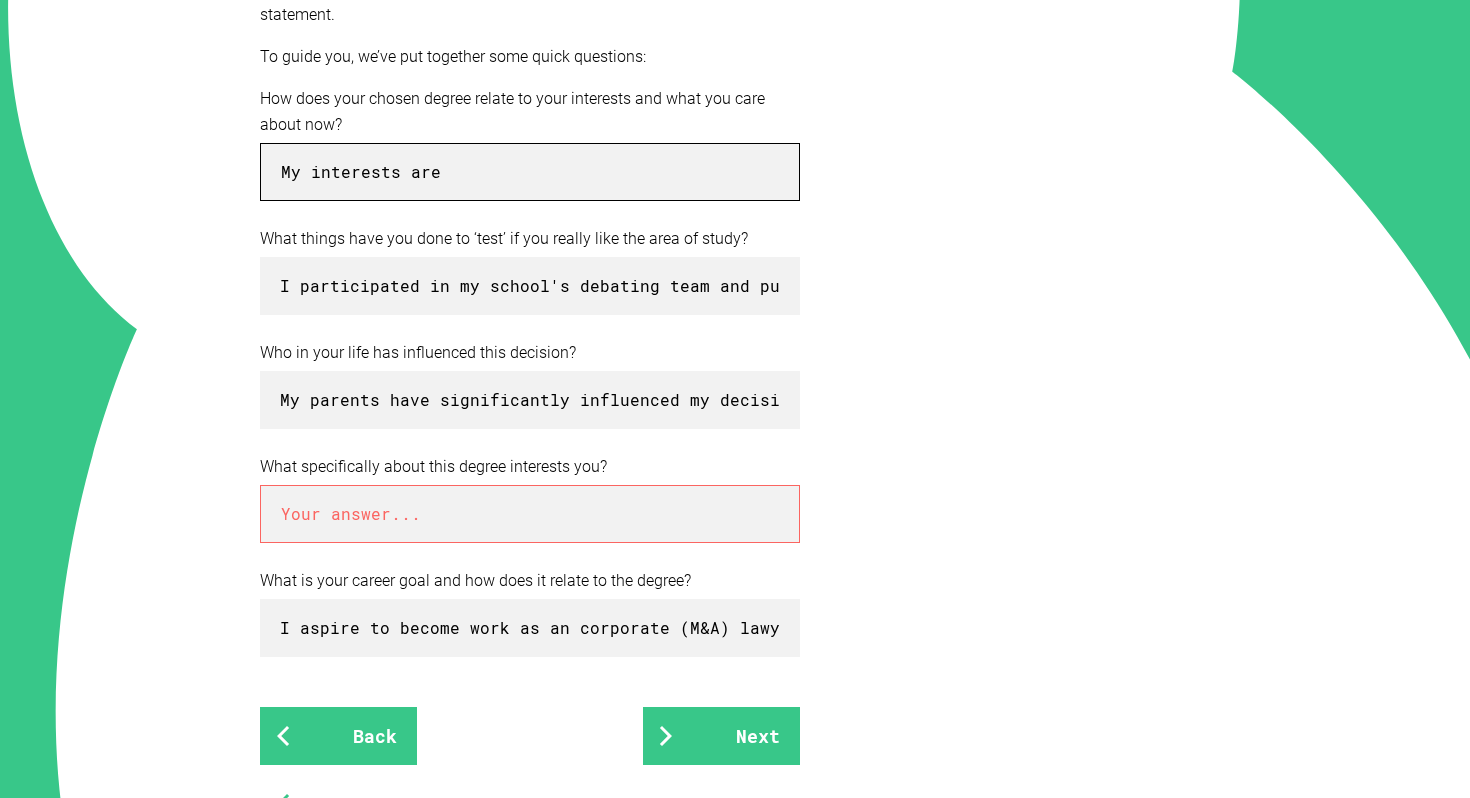 click on "My interests are" at bounding box center [530, 172] 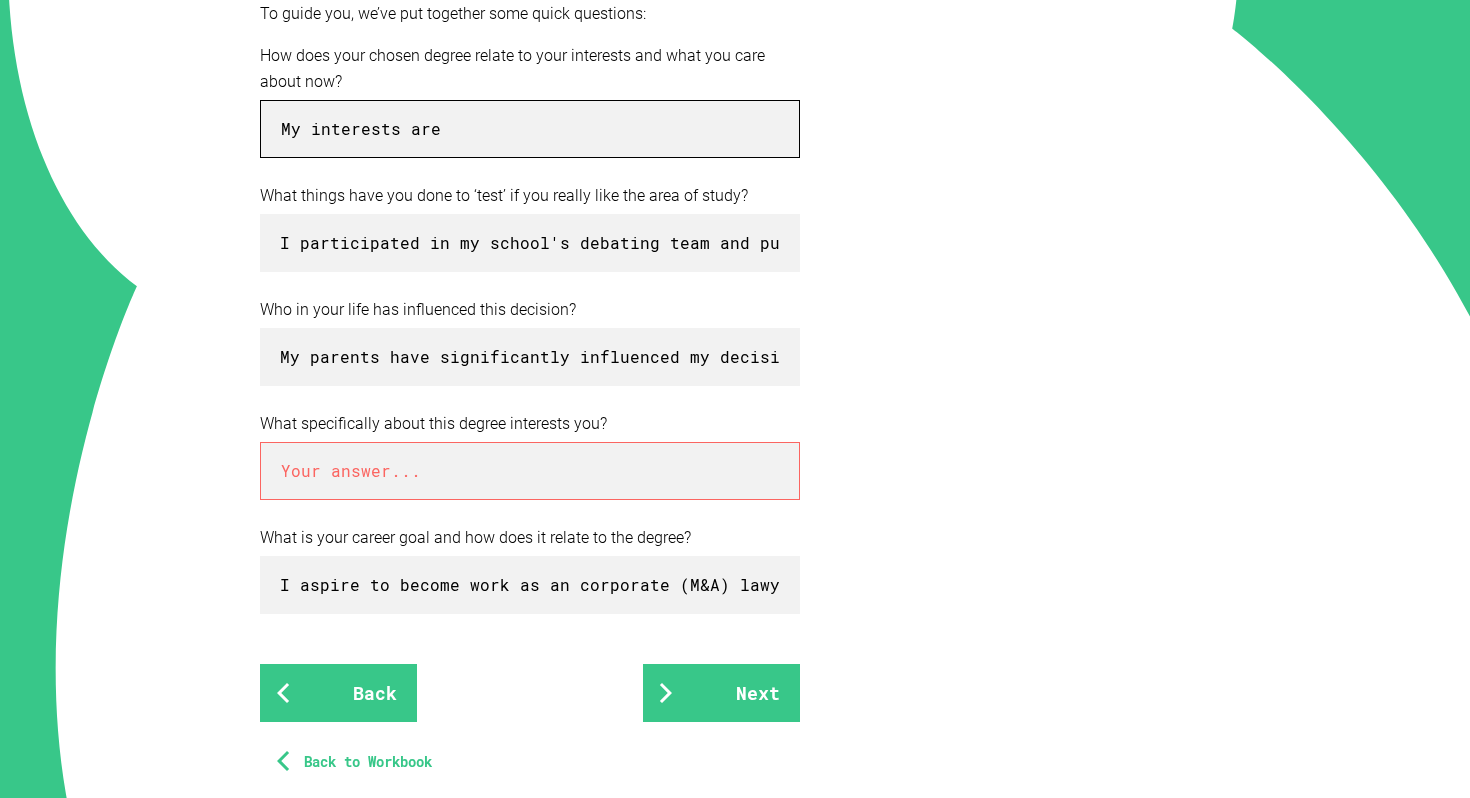 scroll, scrollTop: 606, scrollLeft: 0, axis: vertical 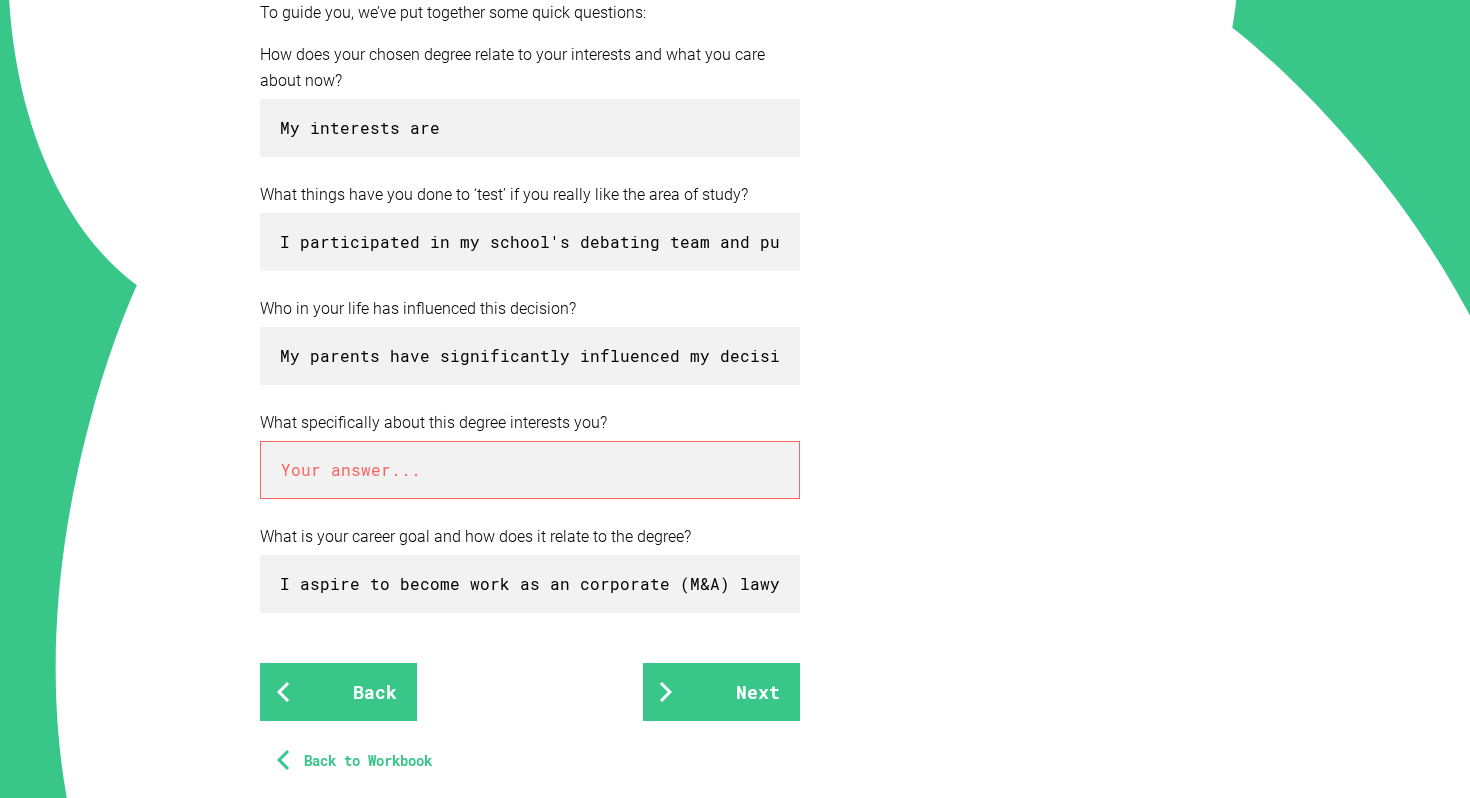 click at bounding box center (530, 470) 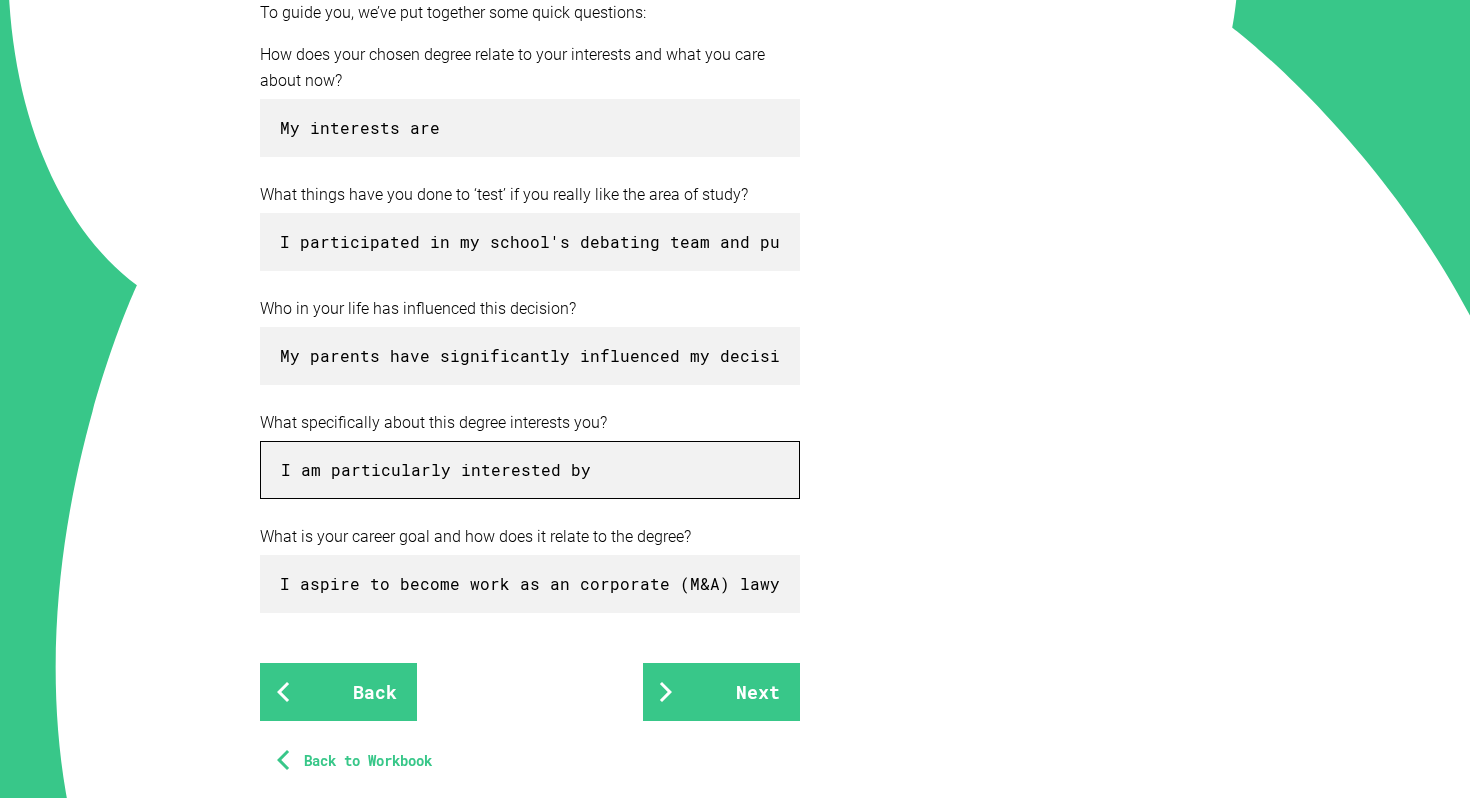 type on "I am particularly interested by" 